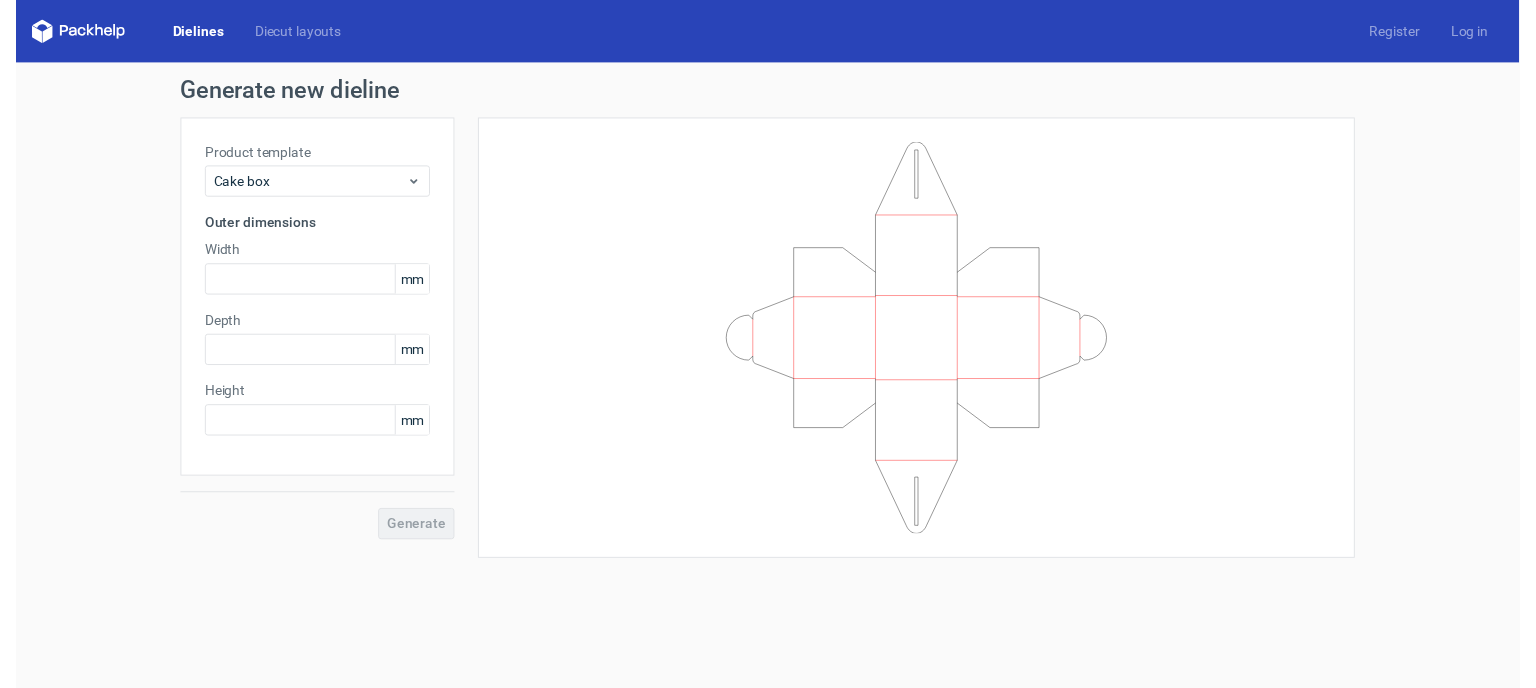 scroll, scrollTop: 0, scrollLeft: 0, axis: both 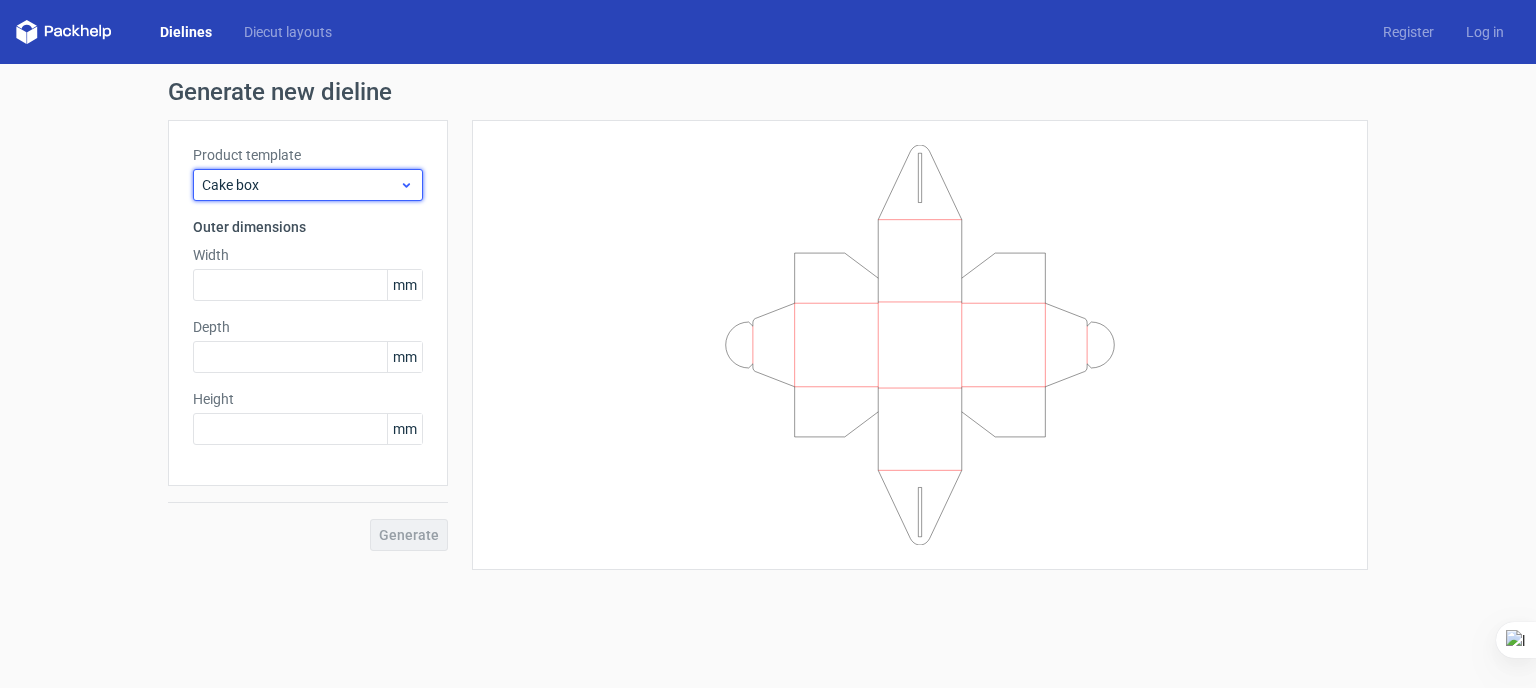 click 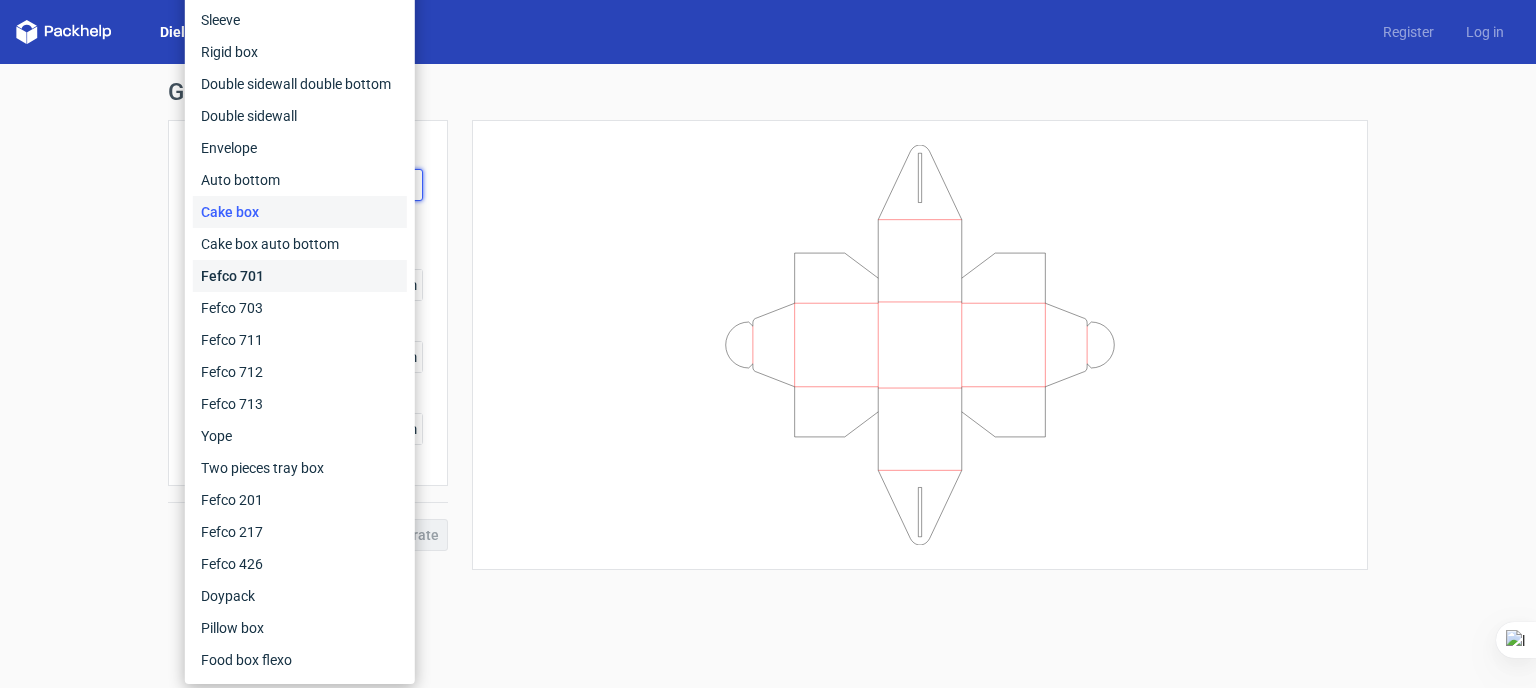 click on "Fefco 701" at bounding box center [300, 276] 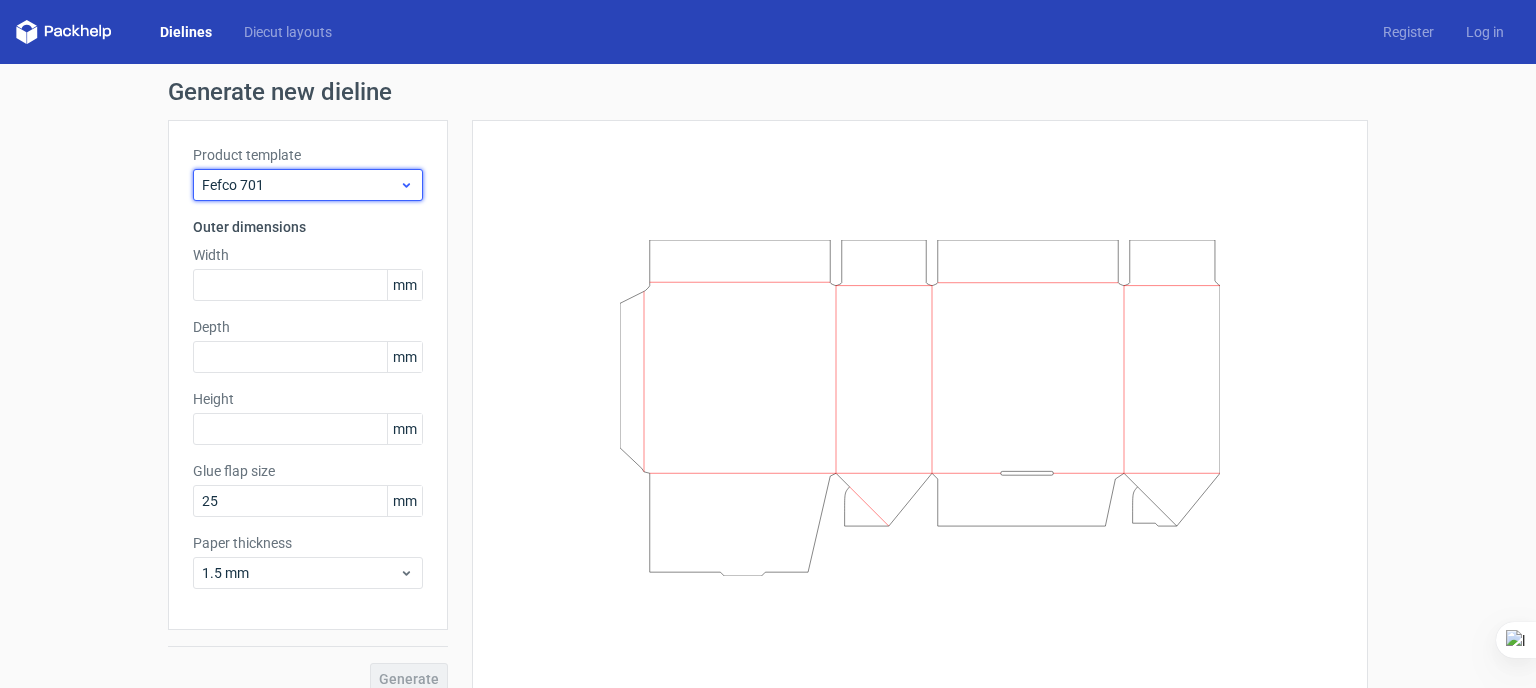 click on "Fefco 701" at bounding box center (300, 185) 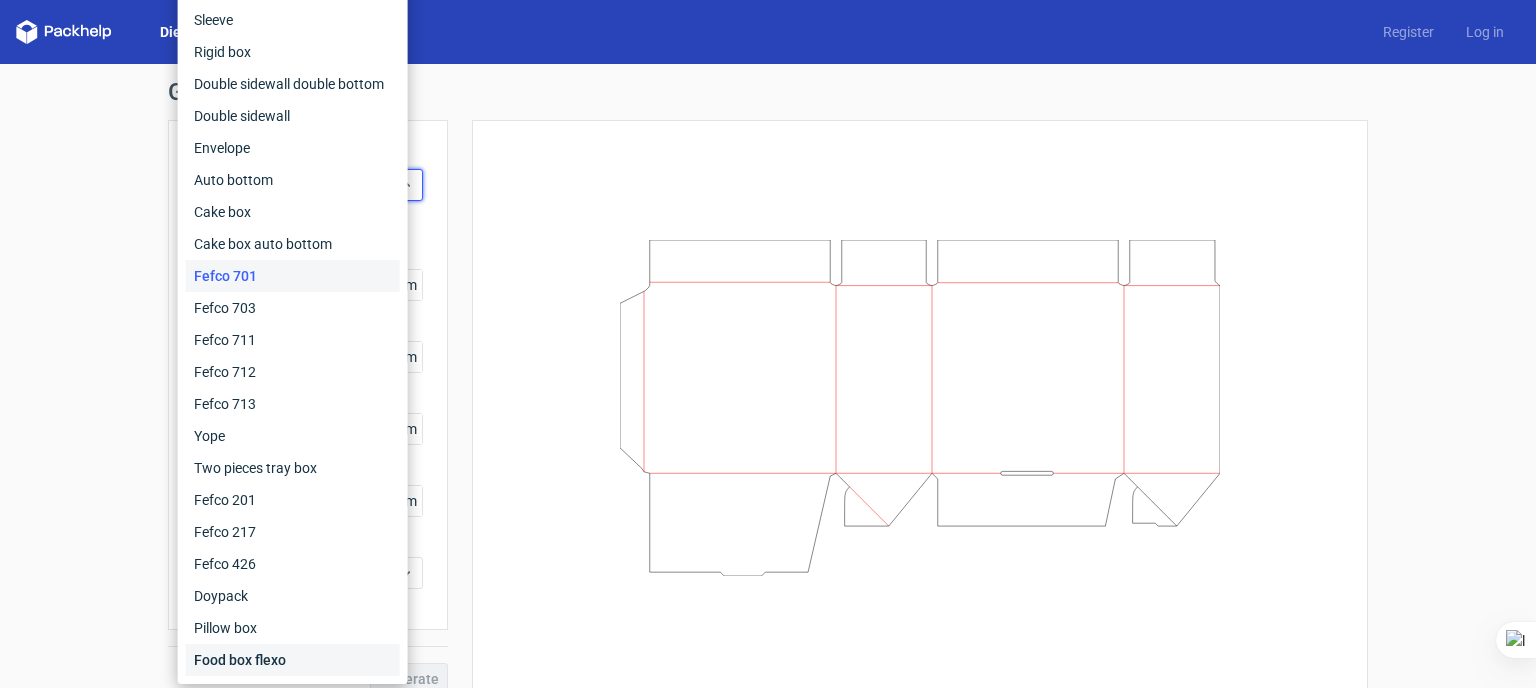 click on "Food box flexo" at bounding box center (293, 660) 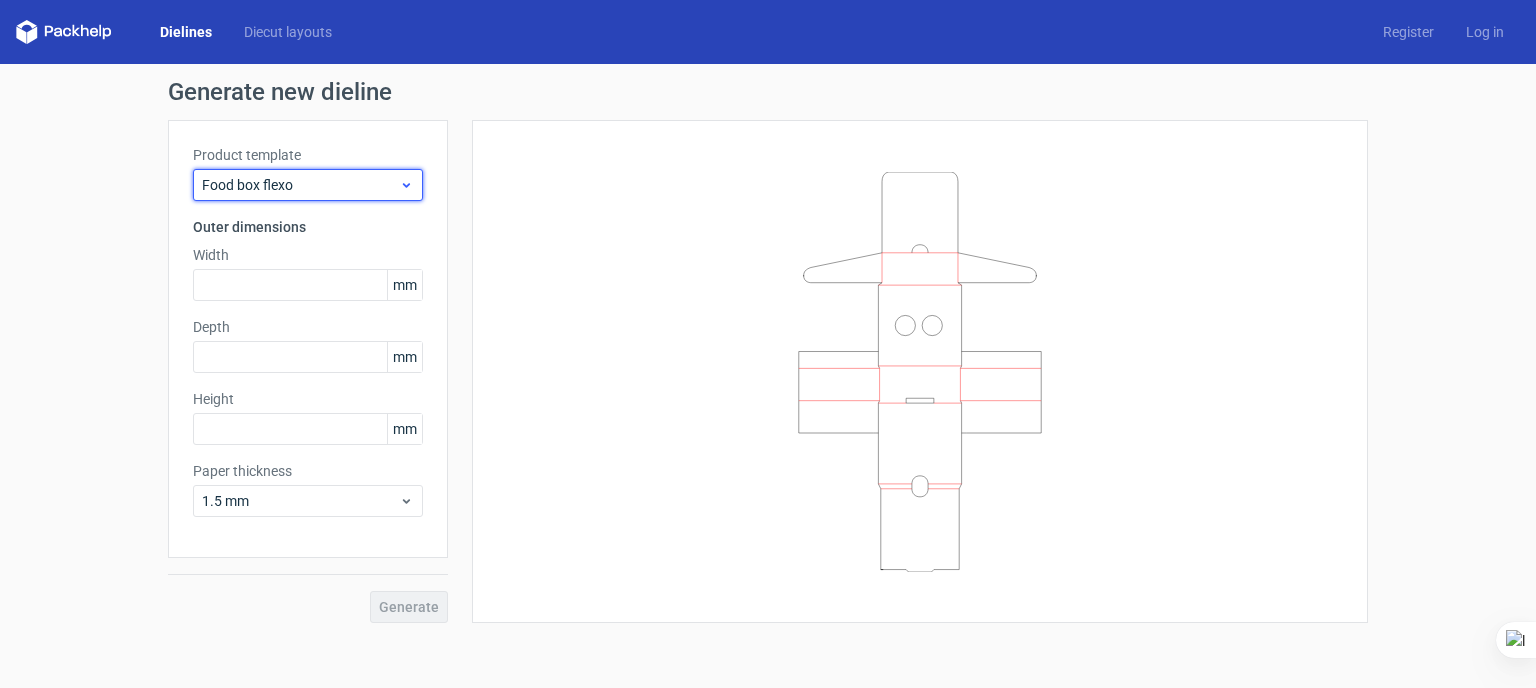 click on "Food box flexo" at bounding box center (300, 185) 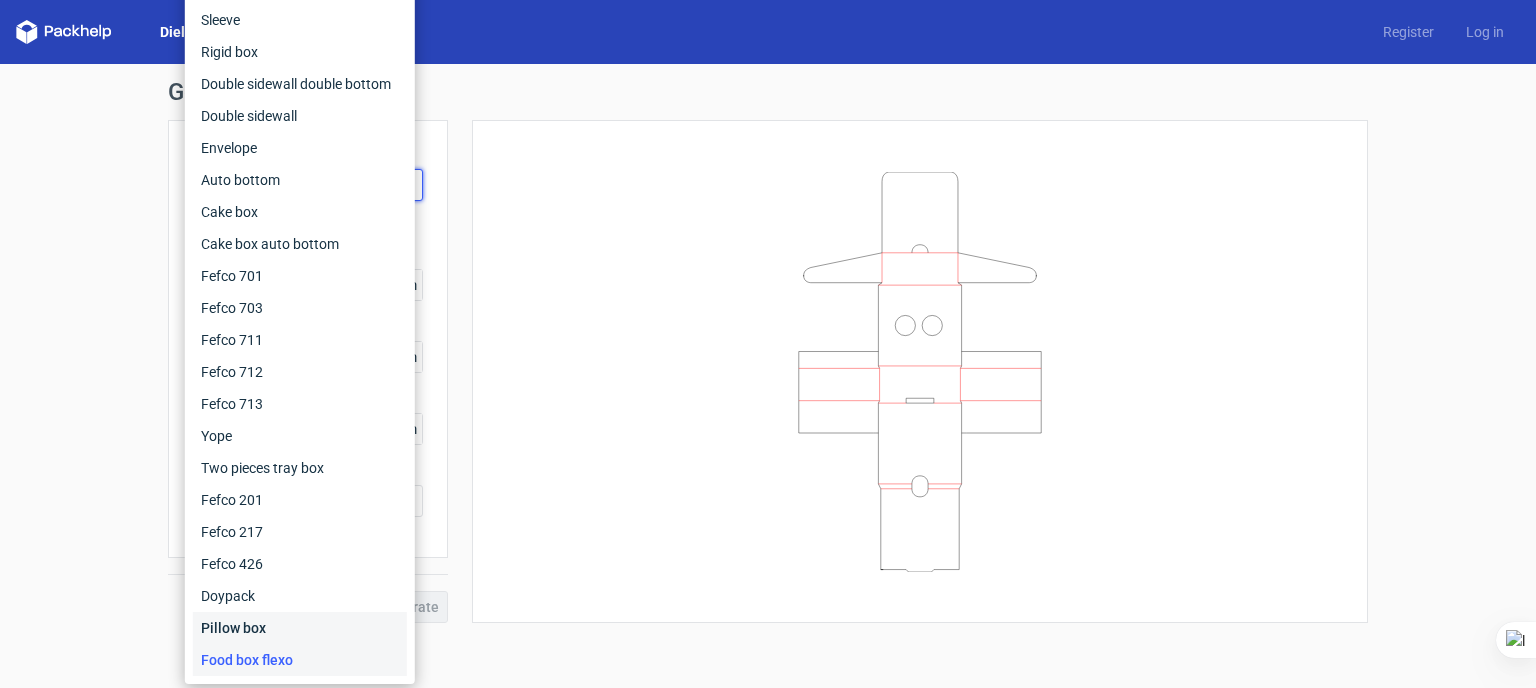 click on "Pillow box" at bounding box center (300, 628) 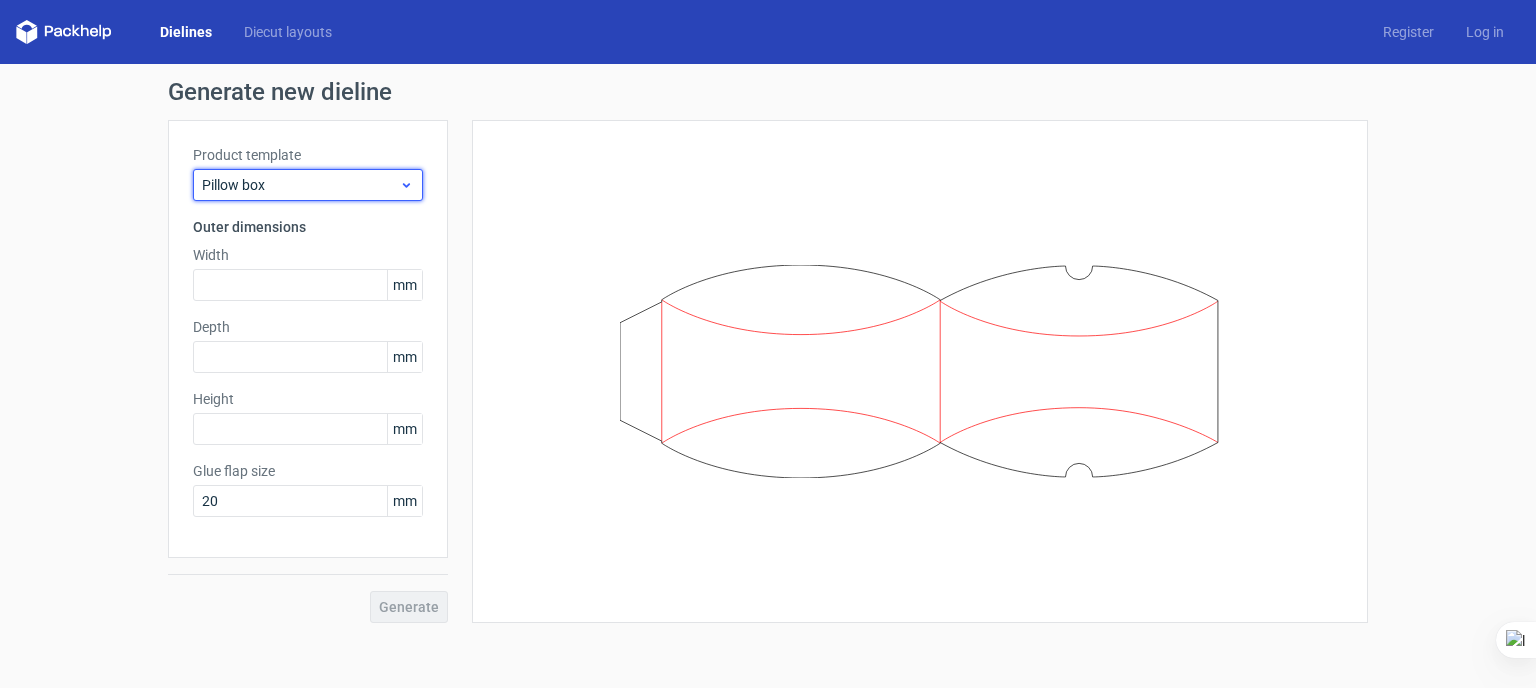 click on "Pillow box" at bounding box center [308, 185] 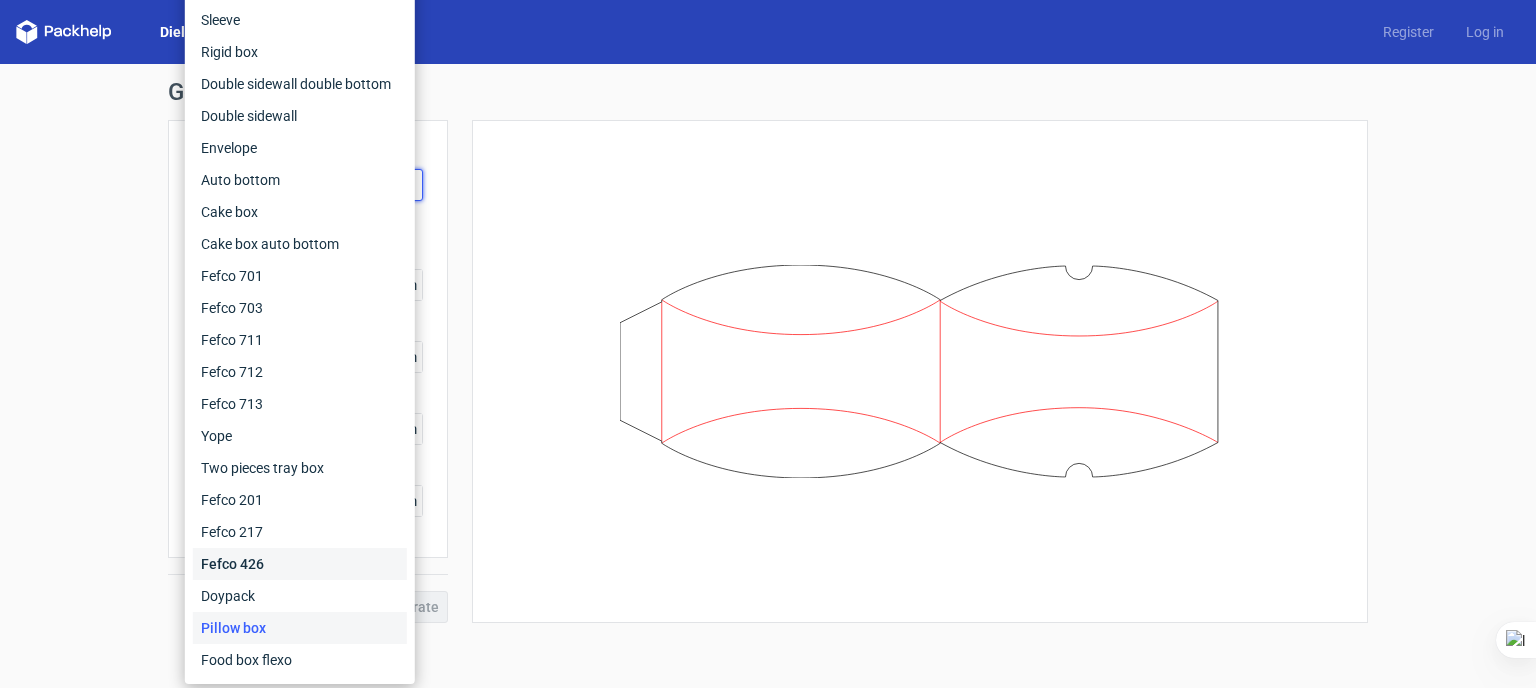 click on "Fefco 426" at bounding box center (300, 564) 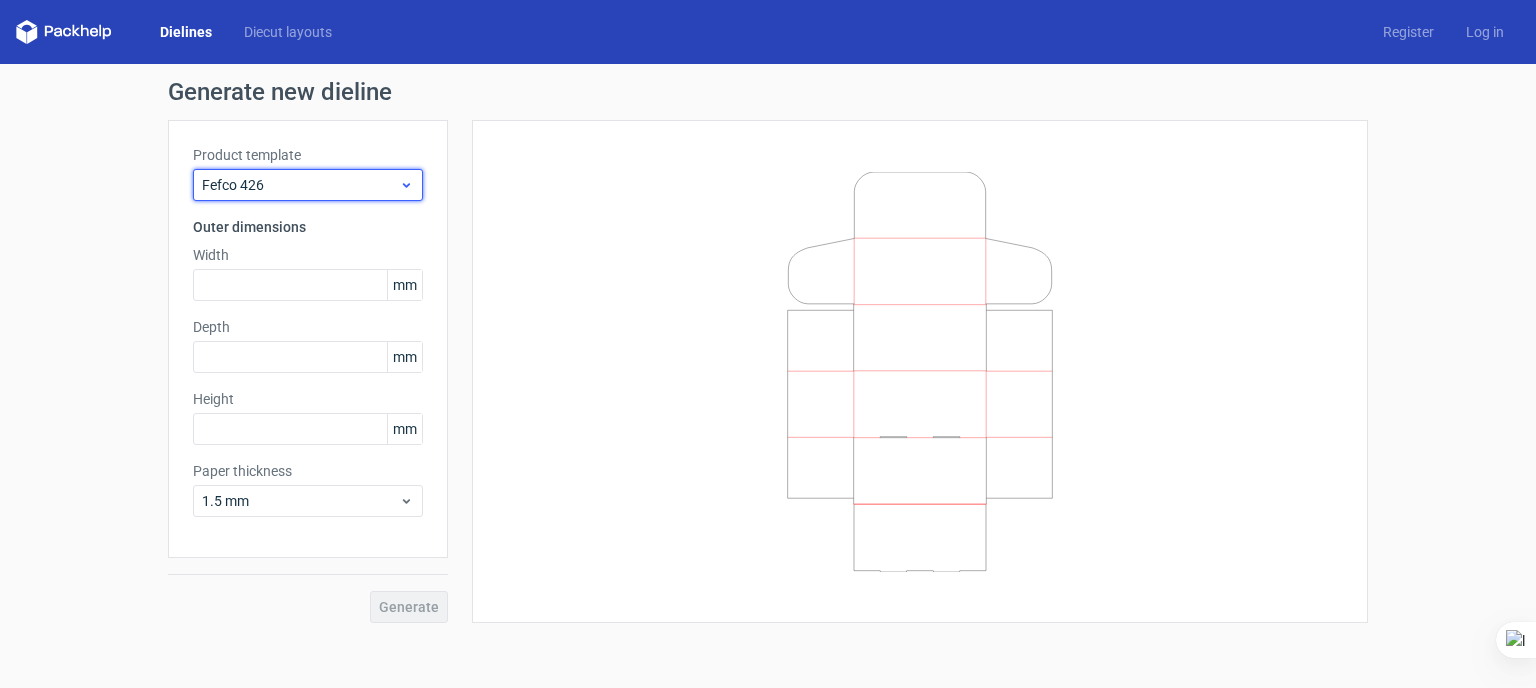 click on "Fefco 426" at bounding box center (300, 185) 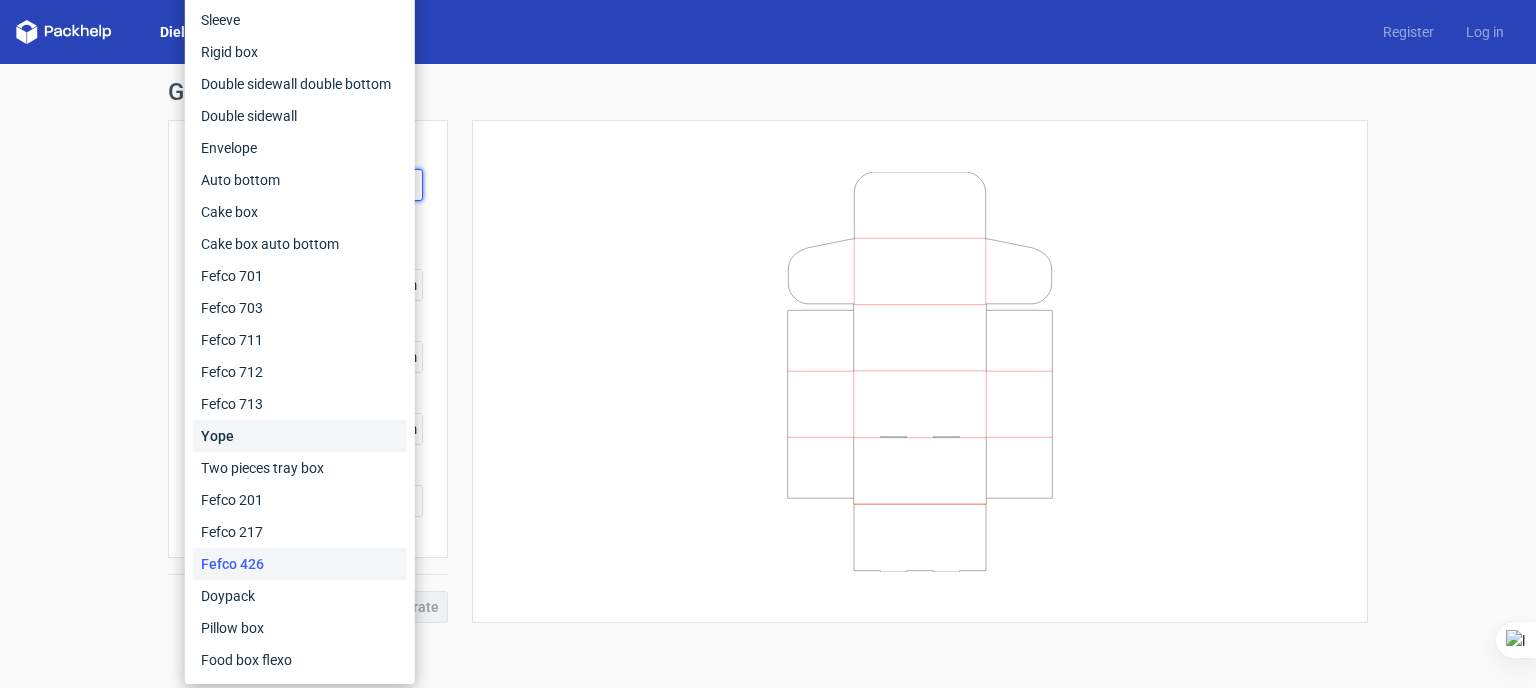 click on "Yope" at bounding box center (300, 436) 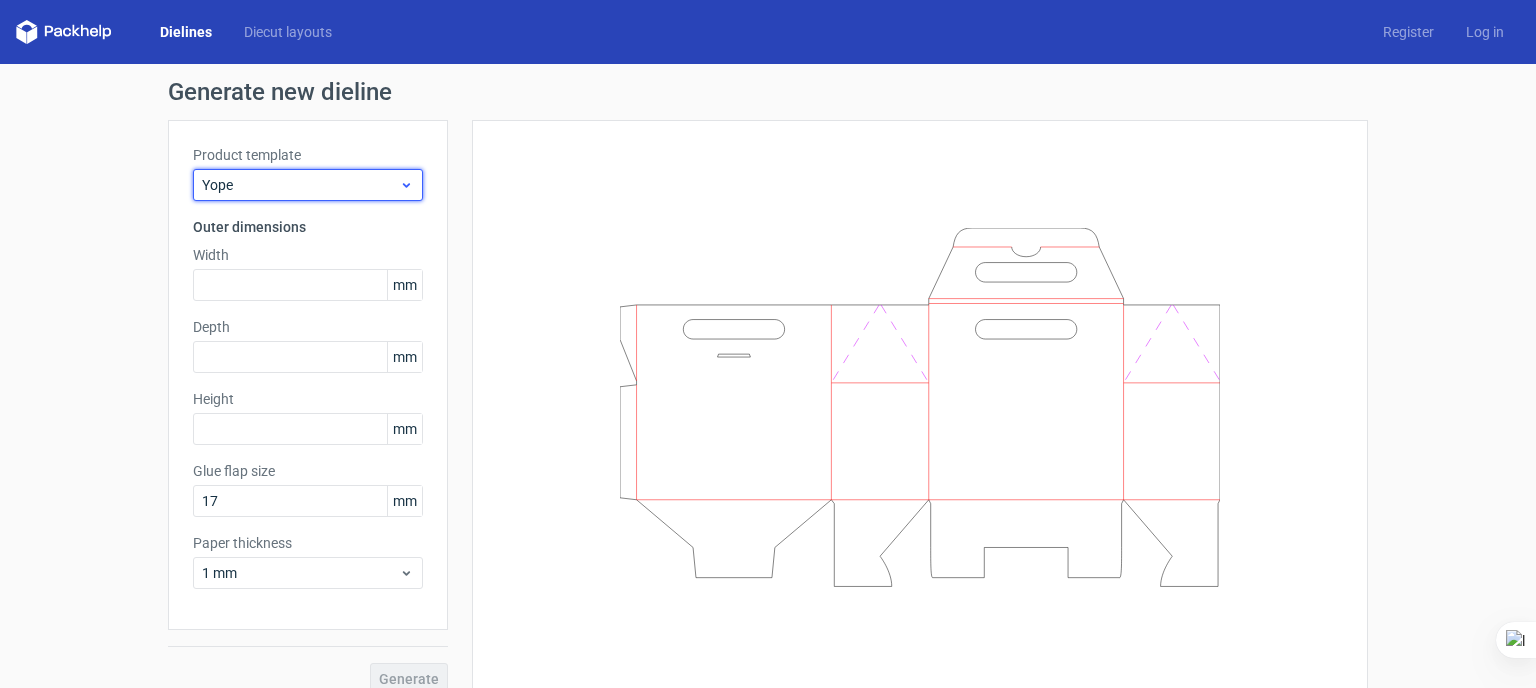 click on "Yope" at bounding box center [300, 185] 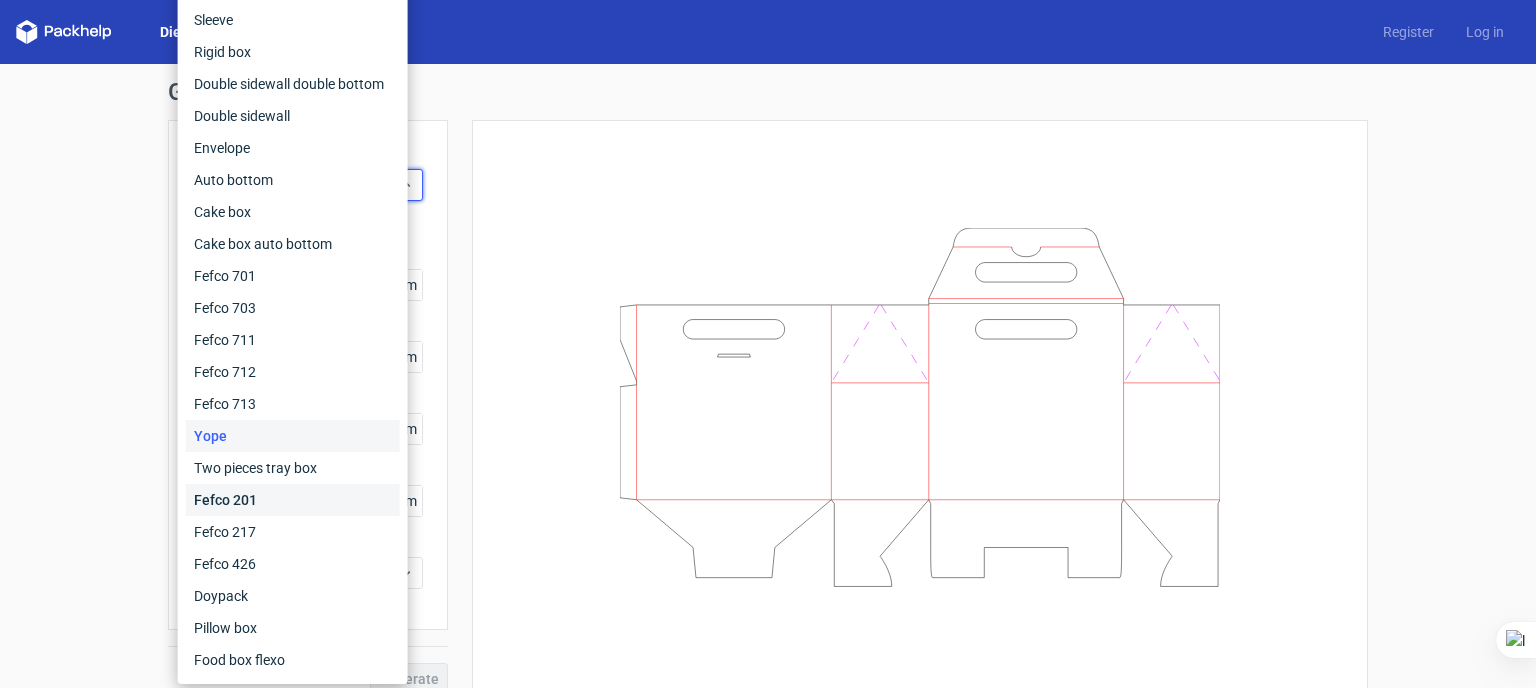 click on "Fefco 201" at bounding box center (293, 500) 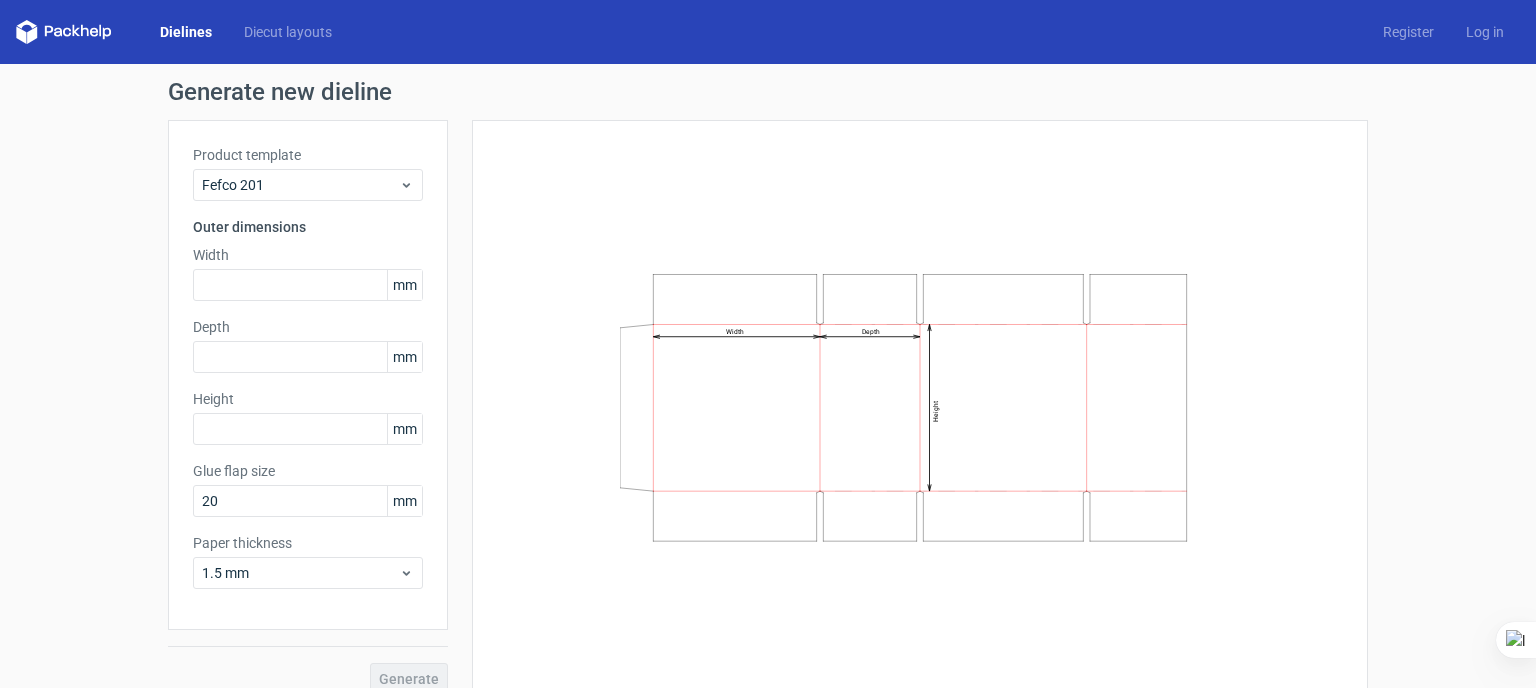 click on "Product template" at bounding box center [308, 155] 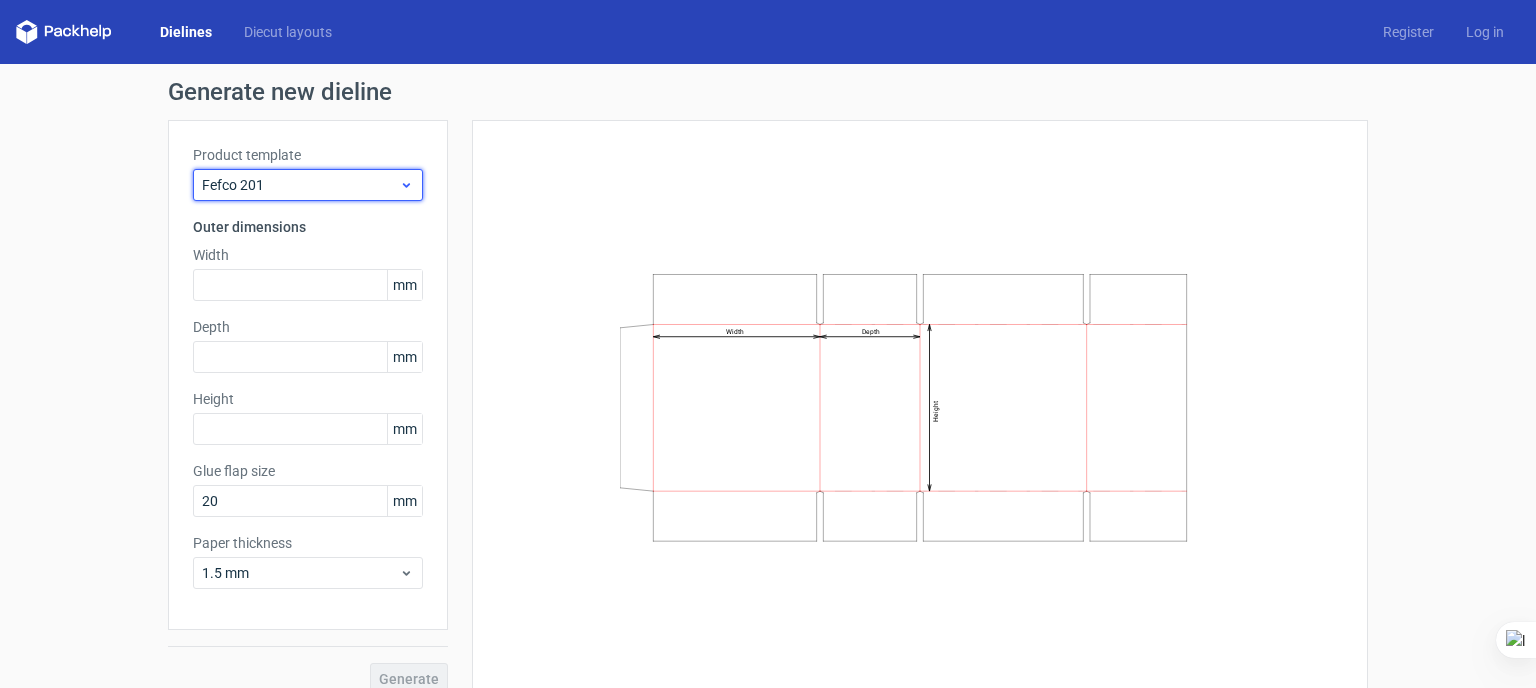 click on "Fefco 201" at bounding box center (300, 185) 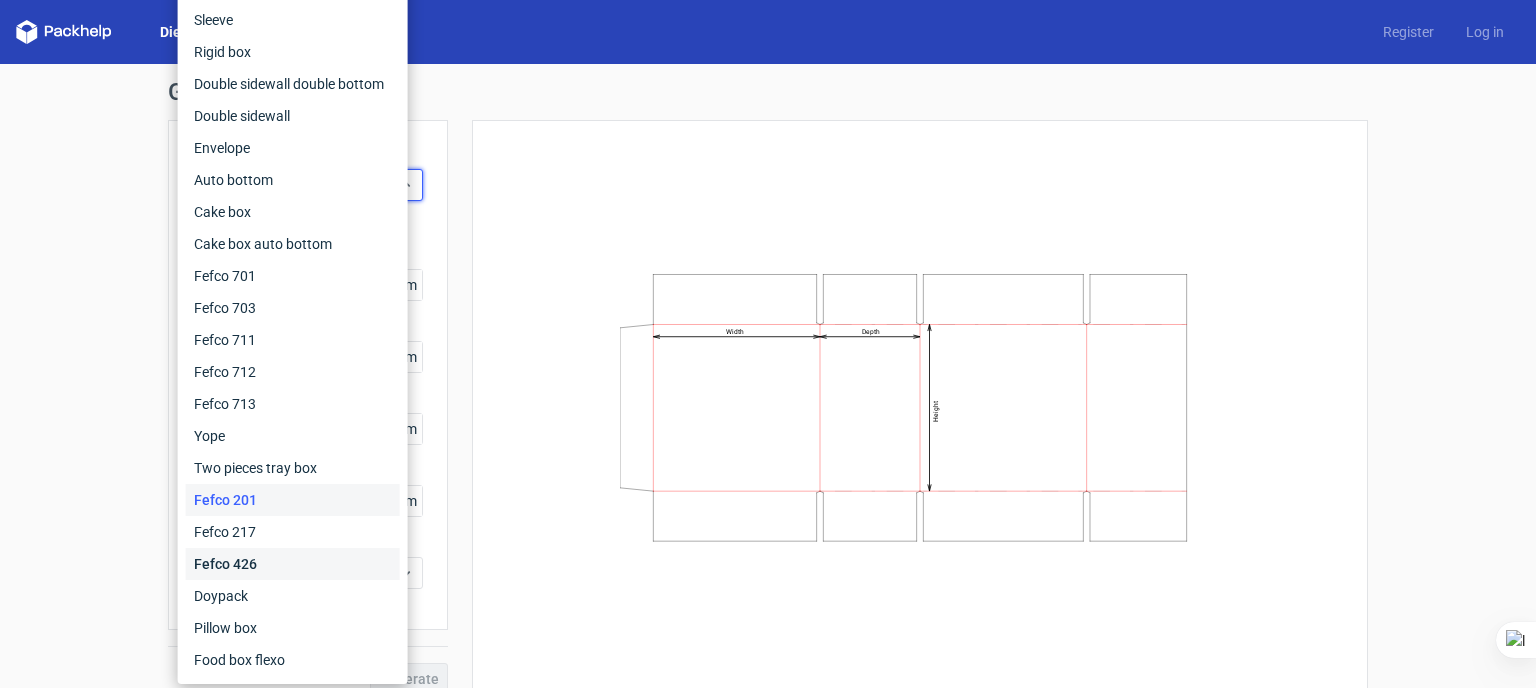 click on "Fefco 426" at bounding box center [293, 564] 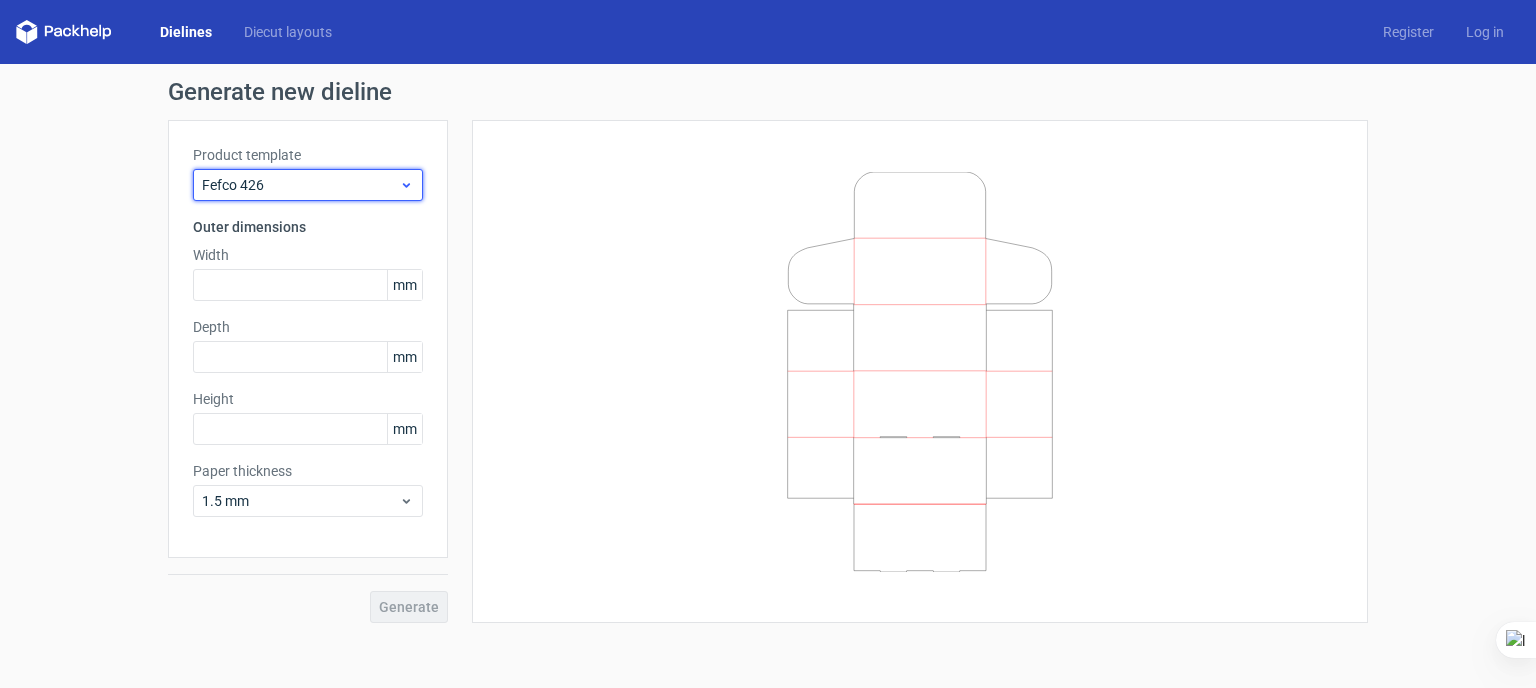 click on "Fefco 426" at bounding box center (300, 185) 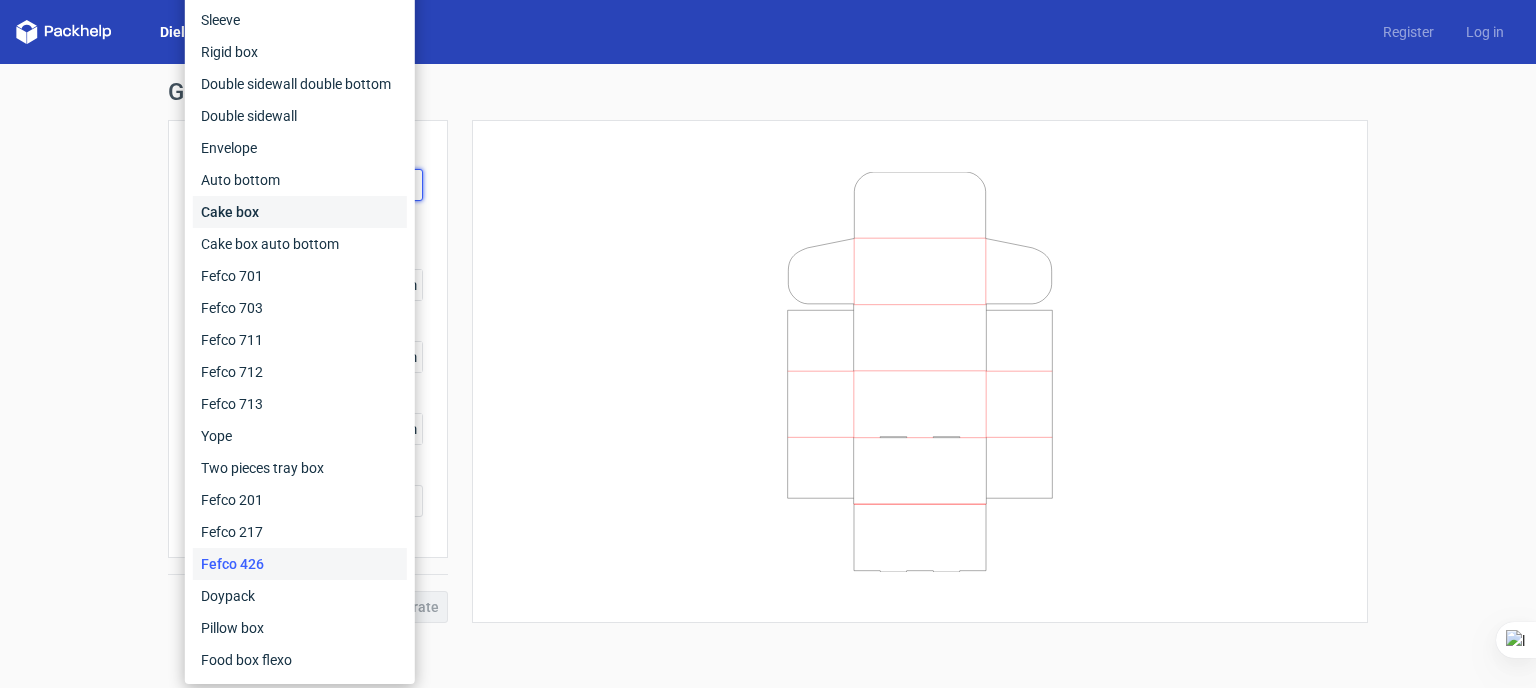 click on "Cake box" at bounding box center [300, 212] 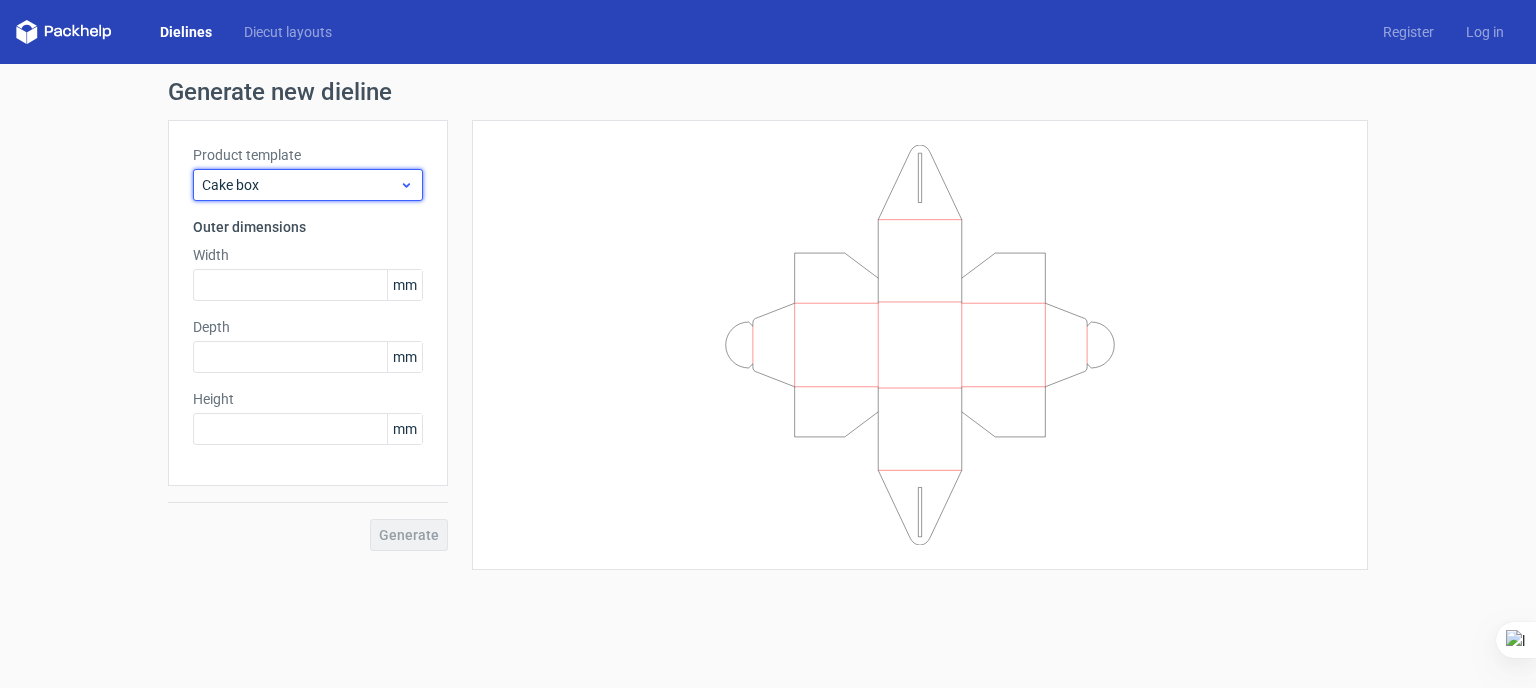 click on "Cake box" at bounding box center [300, 185] 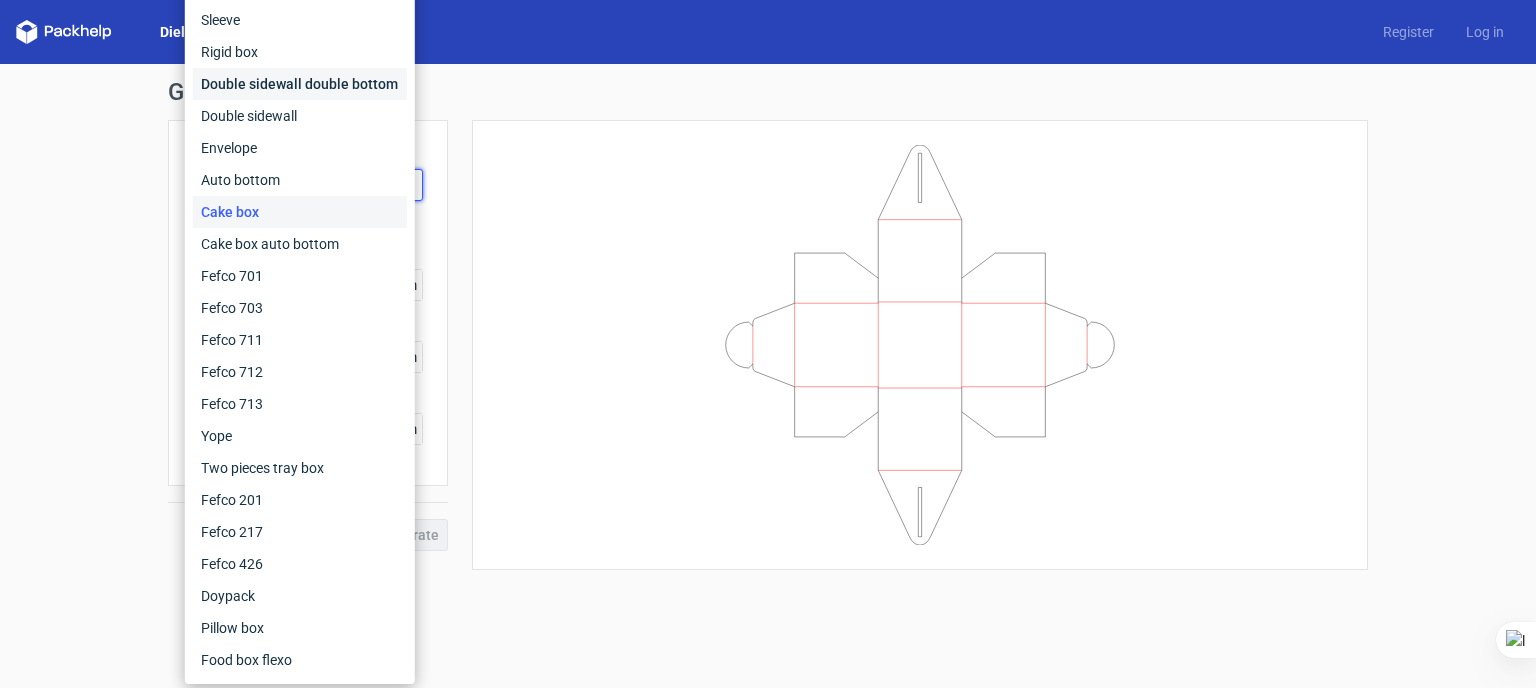 click on "Double sidewall double bottom" at bounding box center [300, 84] 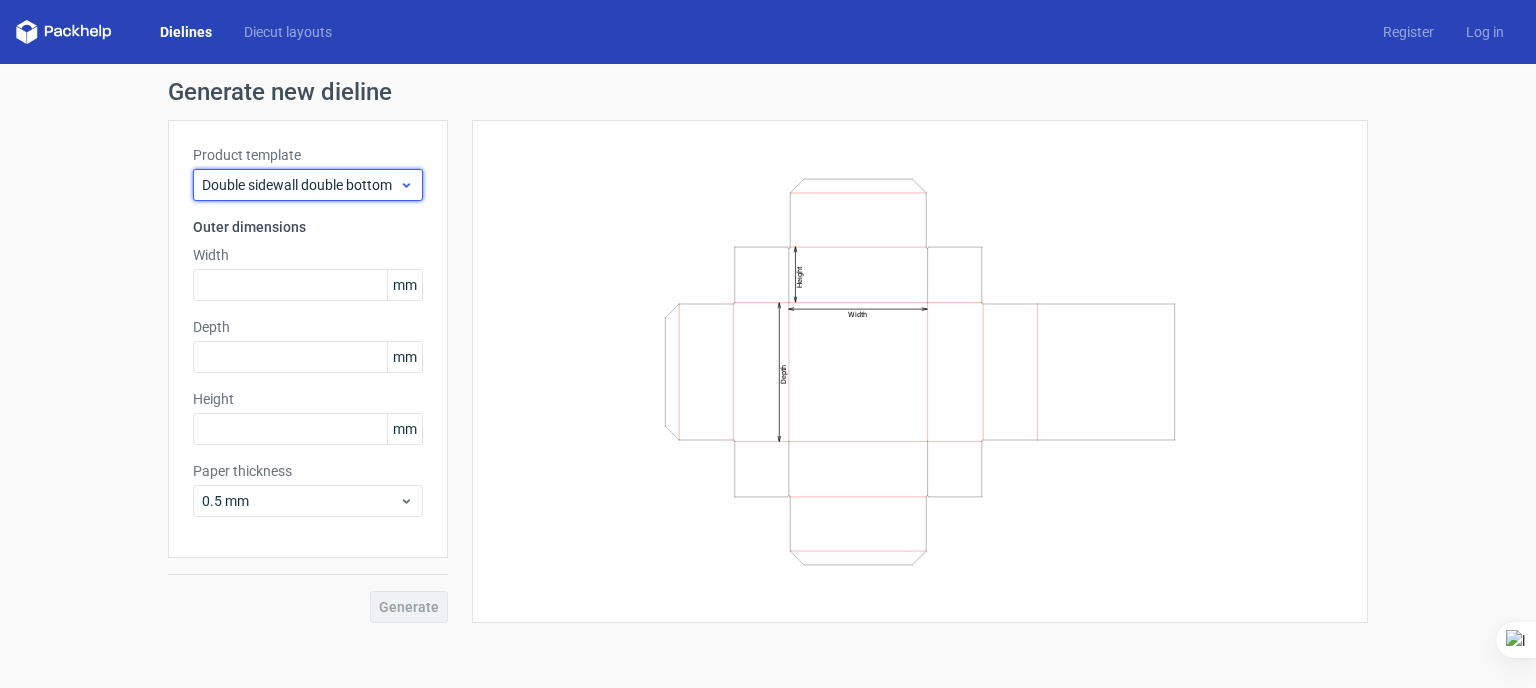 click on "Double sidewall double bottom" at bounding box center (308, 185) 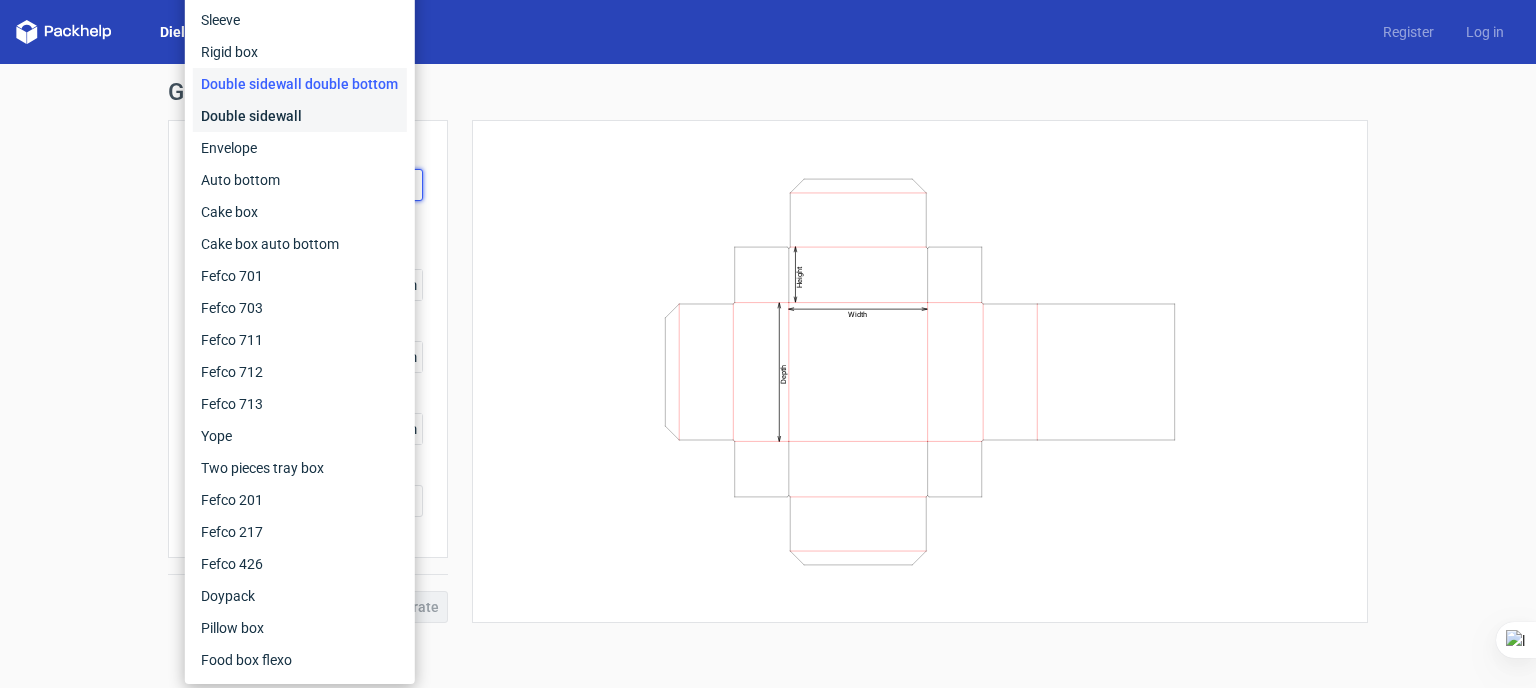 click on "Double sidewall" at bounding box center (300, 116) 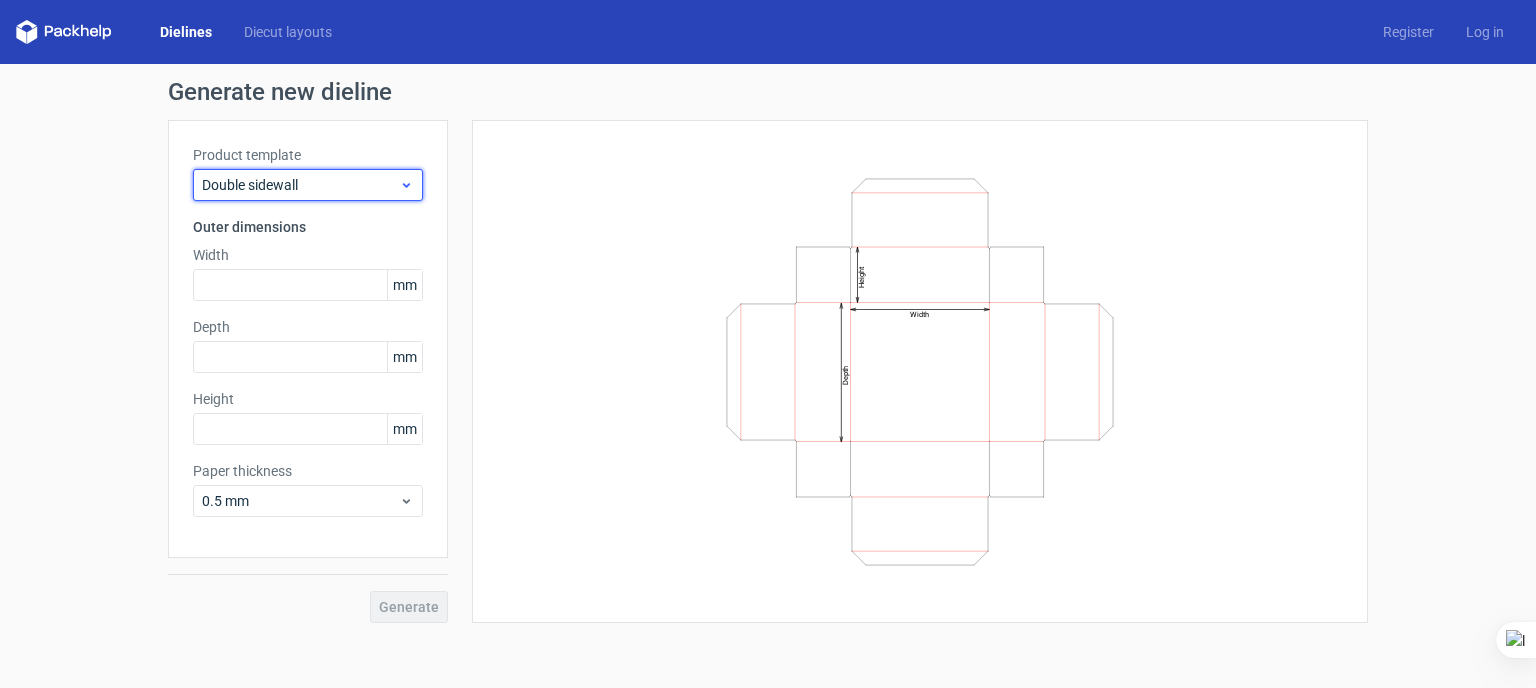 click on "Double sidewall" at bounding box center (300, 185) 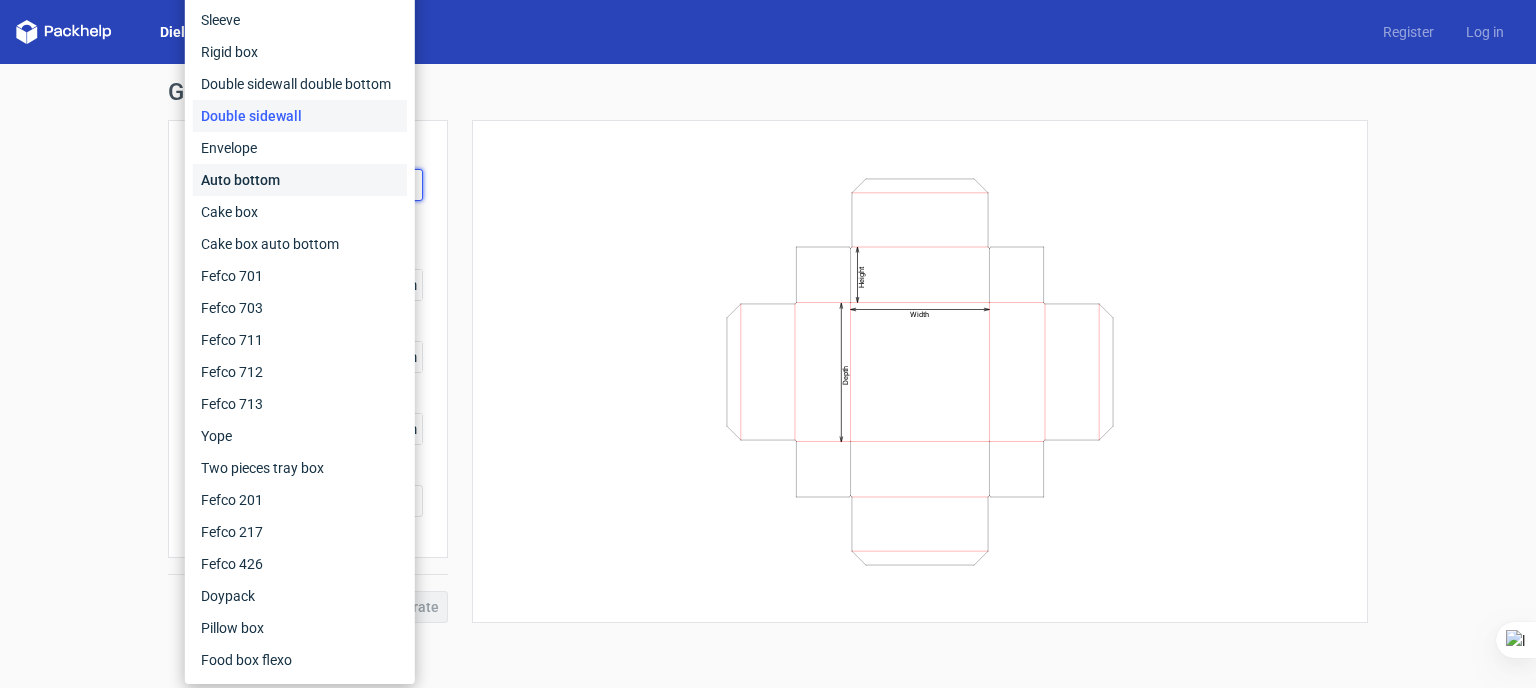 click on "Auto bottom" at bounding box center (300, 180) 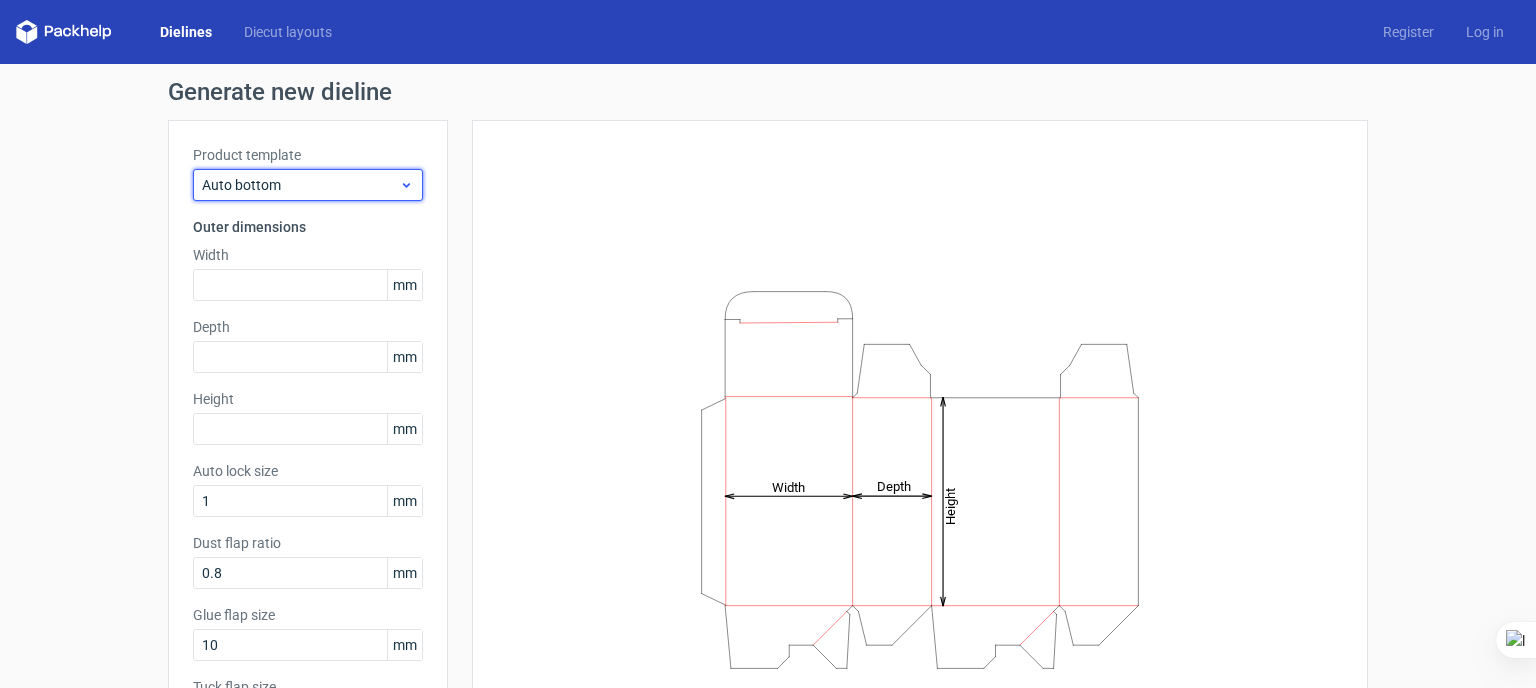 click on "Auto bottom" at bounding box center (300, 185) 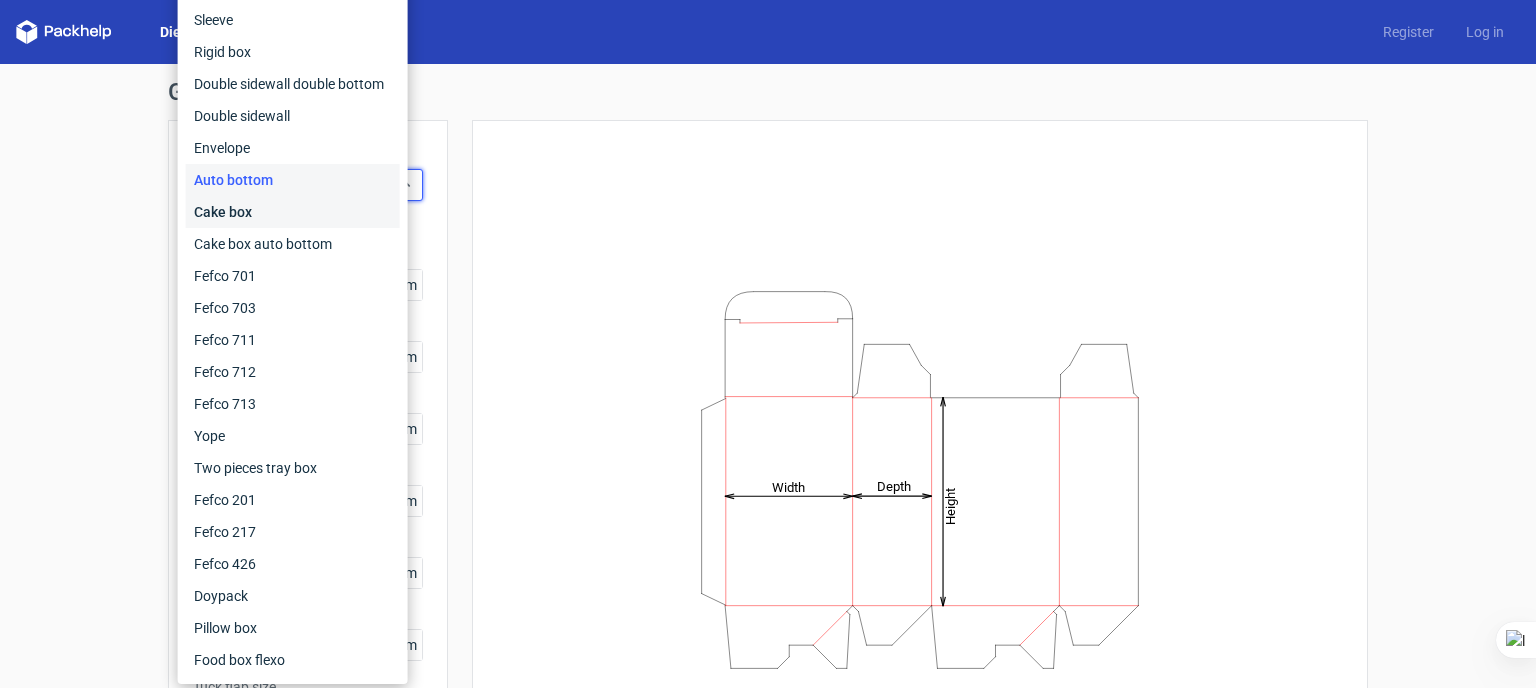click on "Cake box" at bounding box center [293, 212] 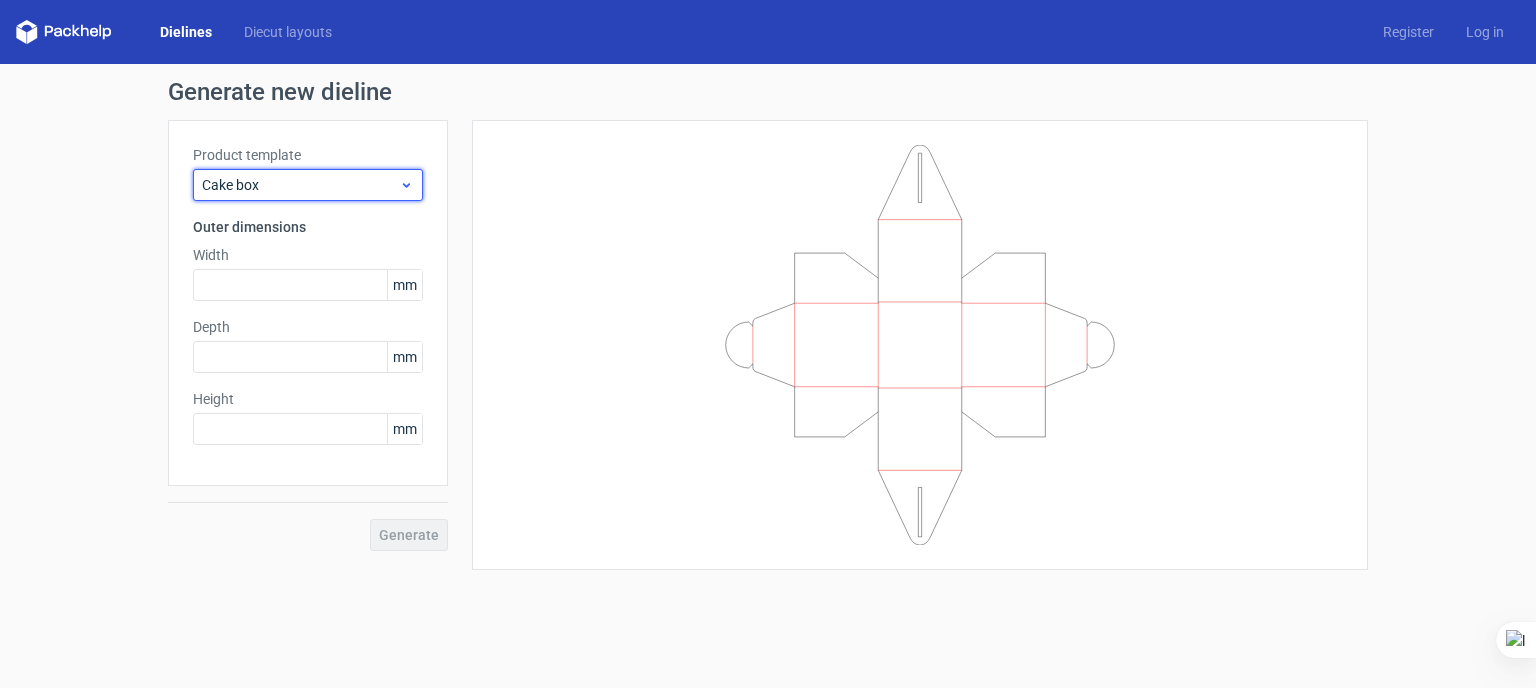 click on "Cake box" at bounding box center (300, 185) 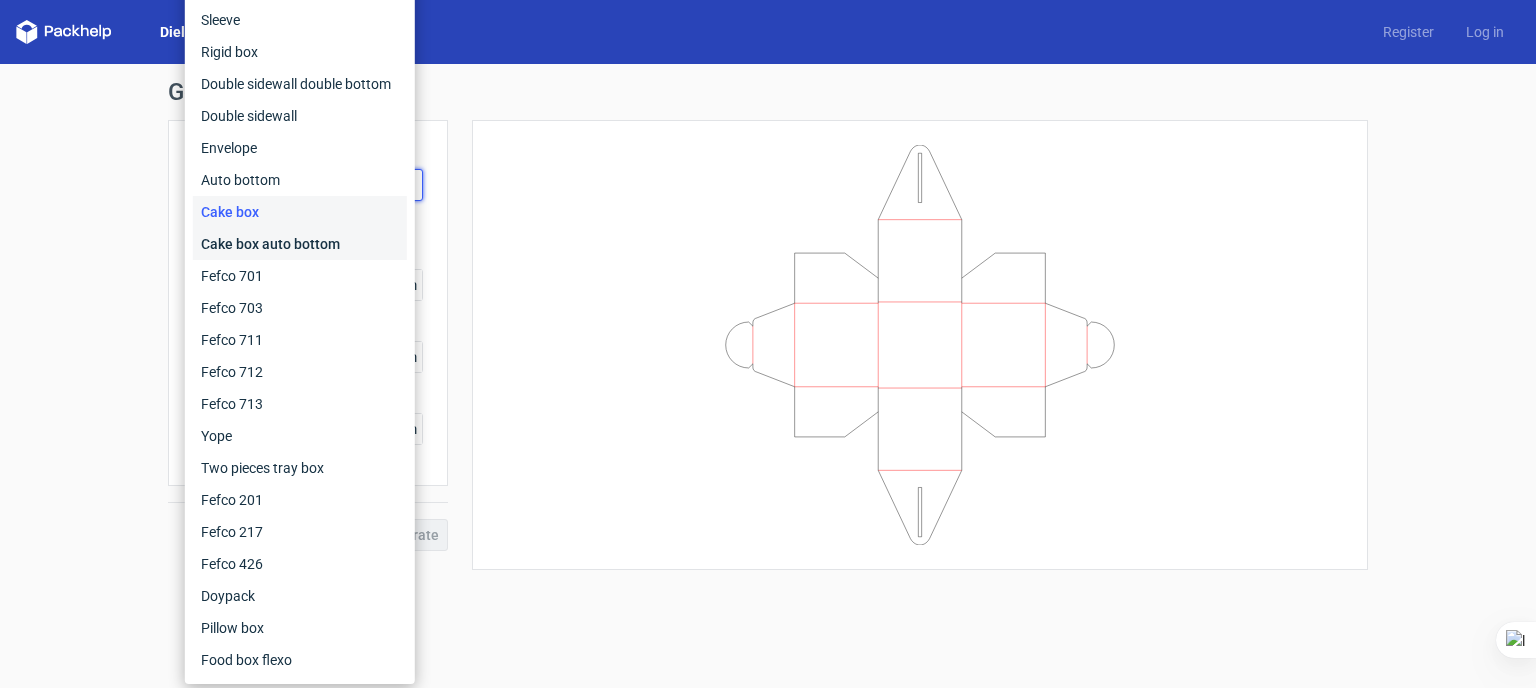 click on "Cake box auto bottom" at bounding box center (300, 244) 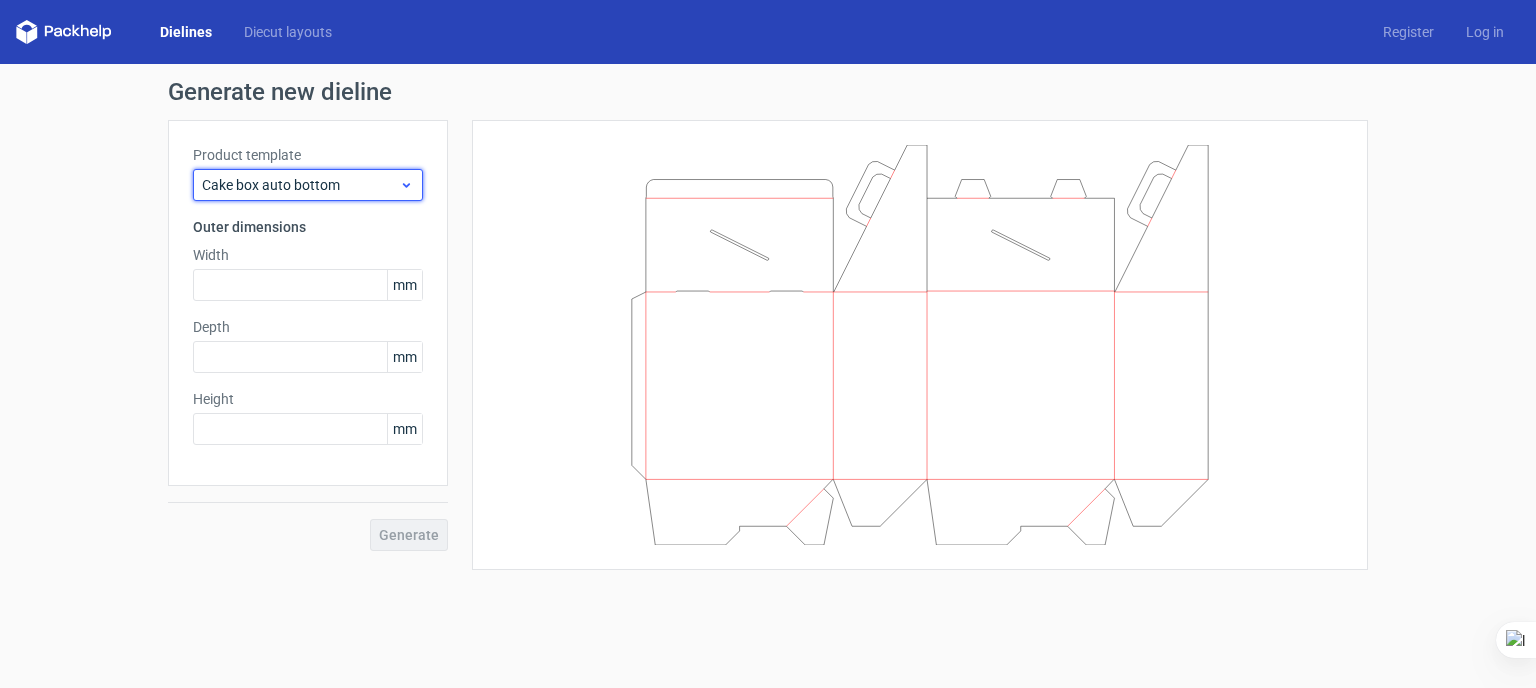 click on "Cake box auto bottom" at bounding box center [300, 185] 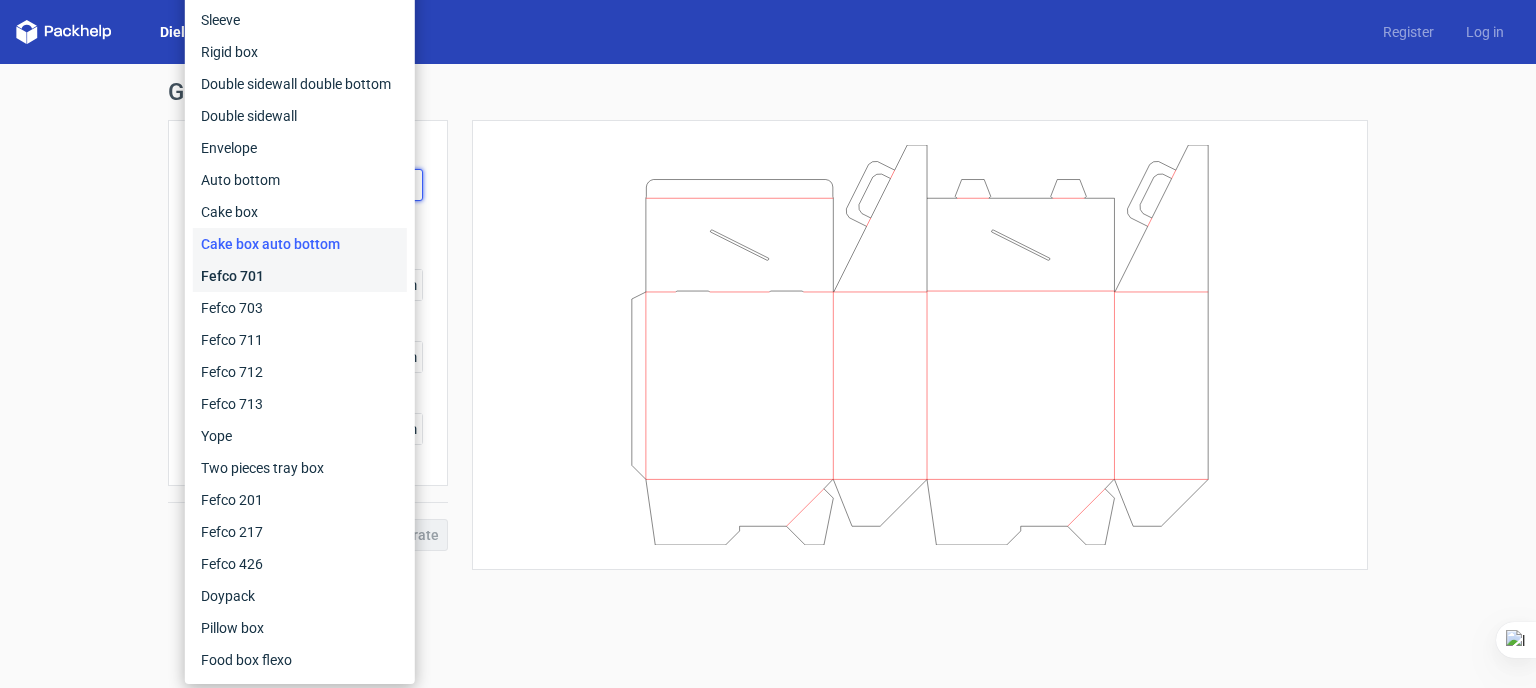 click on "Fefco 701" at bounding box center (300, 276) 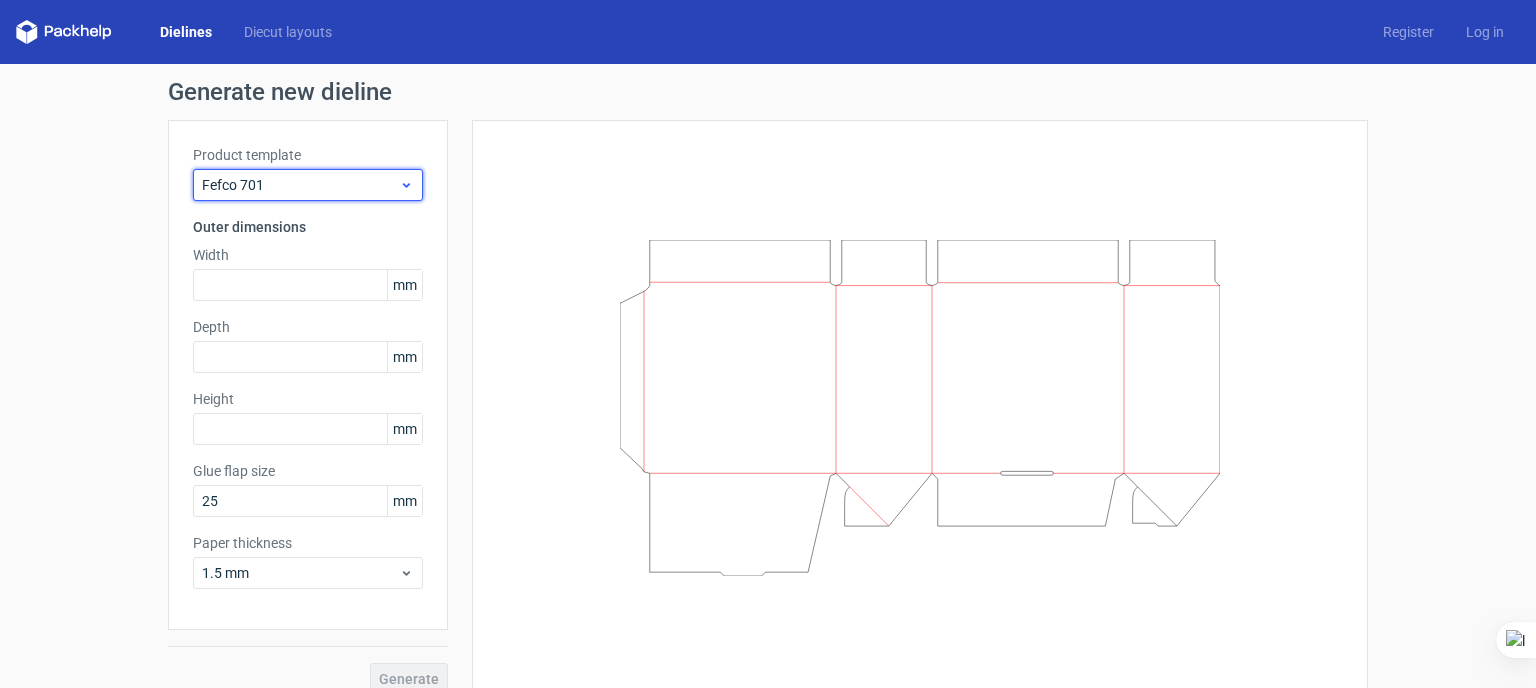 click on "Fefco 701" at bounding box center [300, 185] 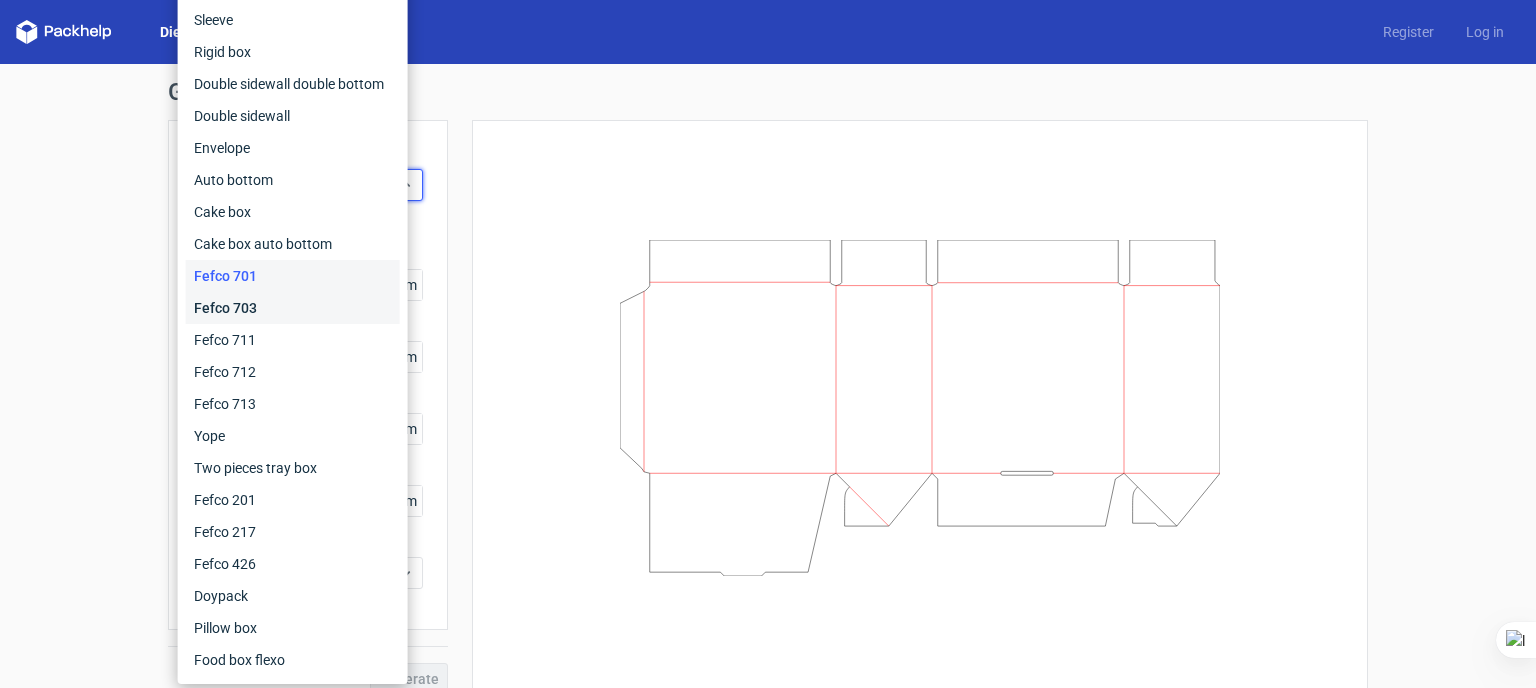 click on "Fefco 703" at bounding box center (293, 308) 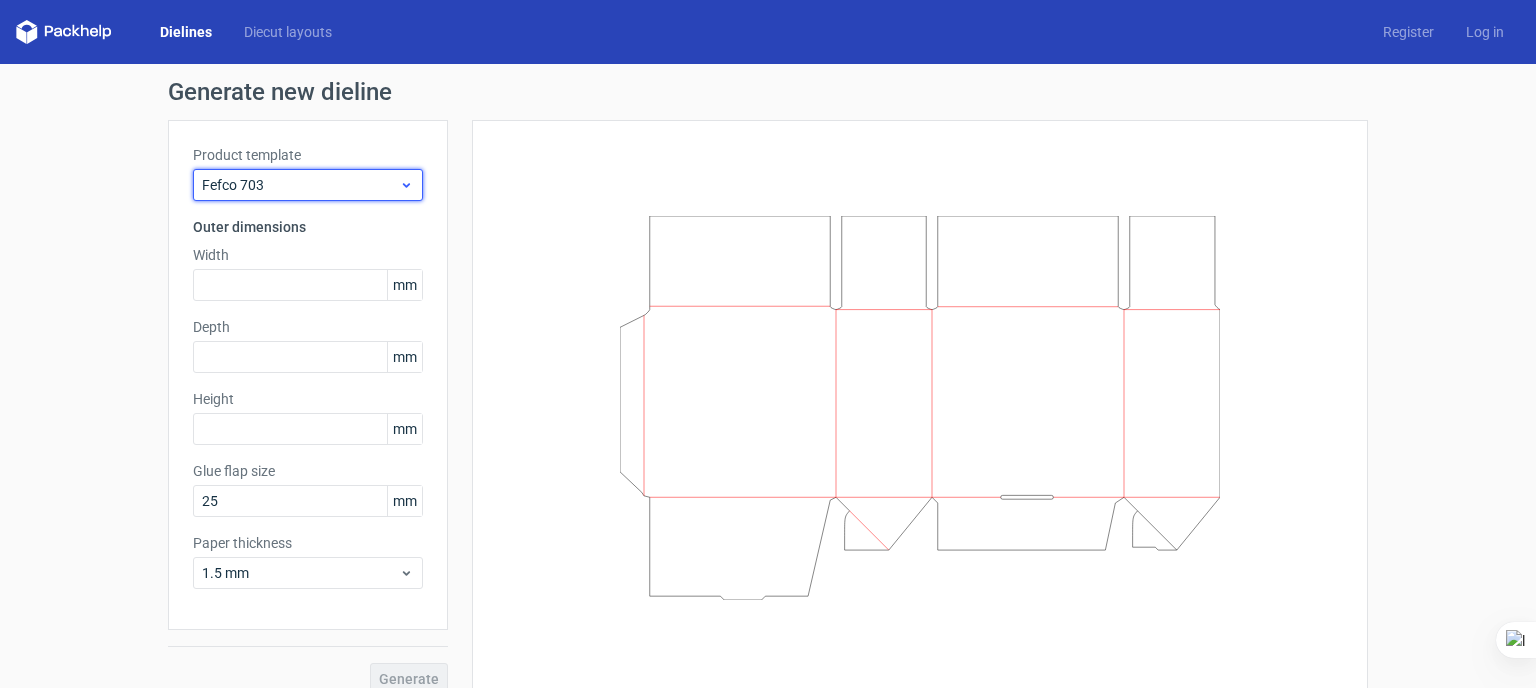 click on "Fefco 703" at bounding box center [308, 185] 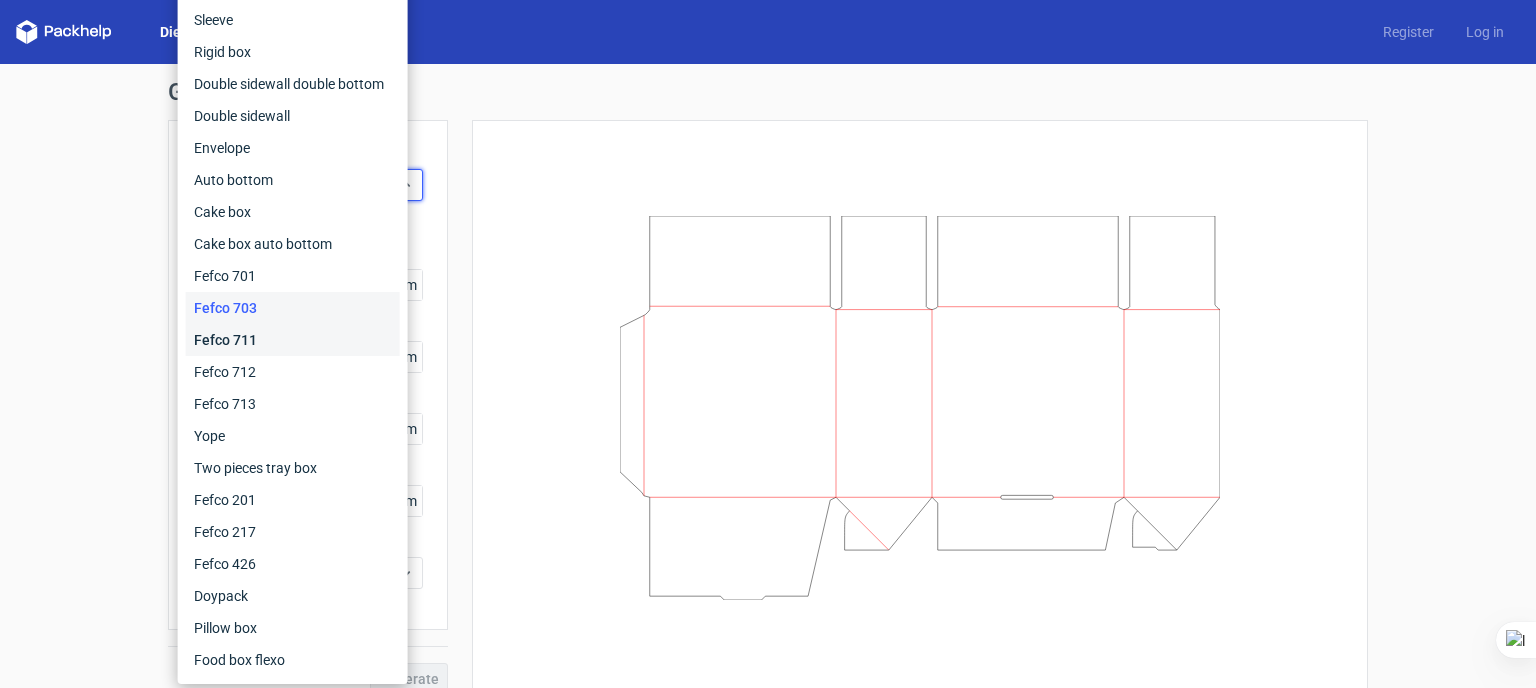 click on "Fefco 711" at bounding box center (293, 340) 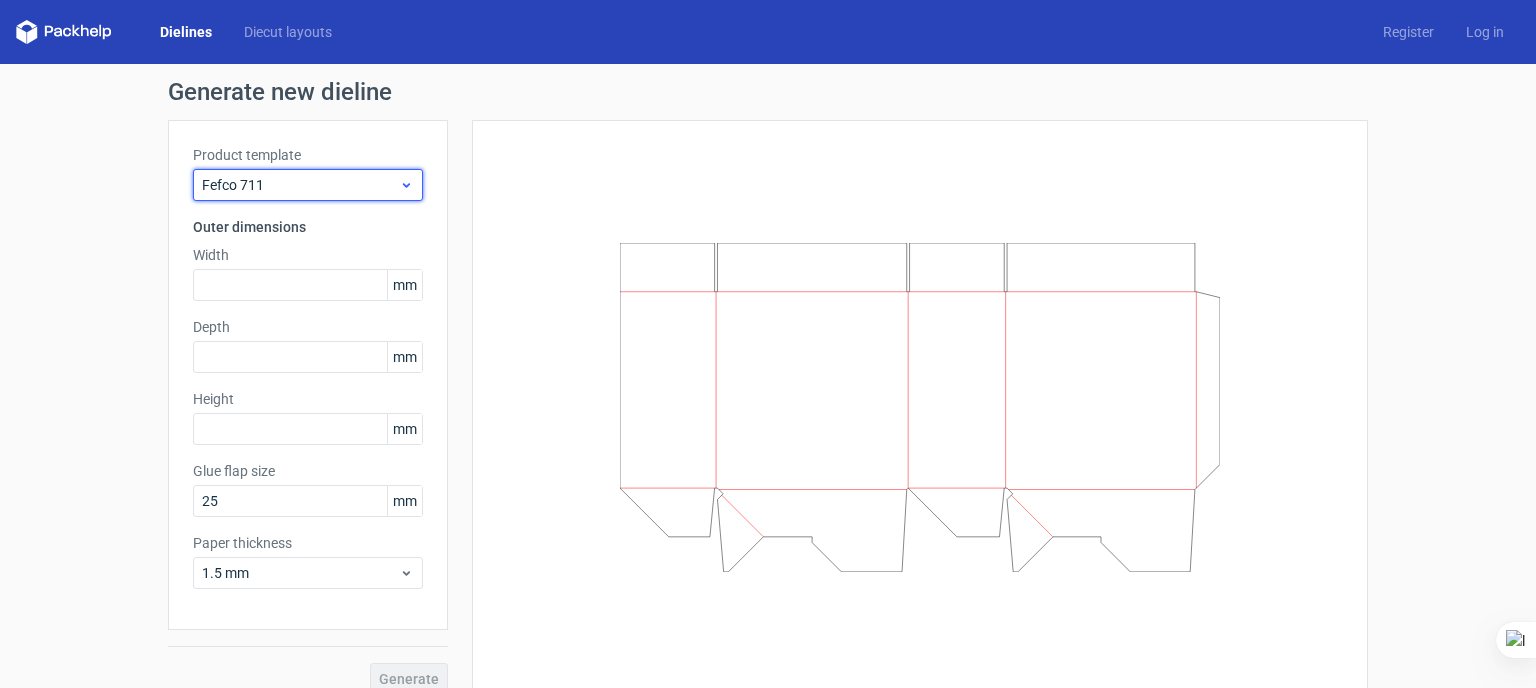 click on "Fefco 711" at bounding box center (300, 185) 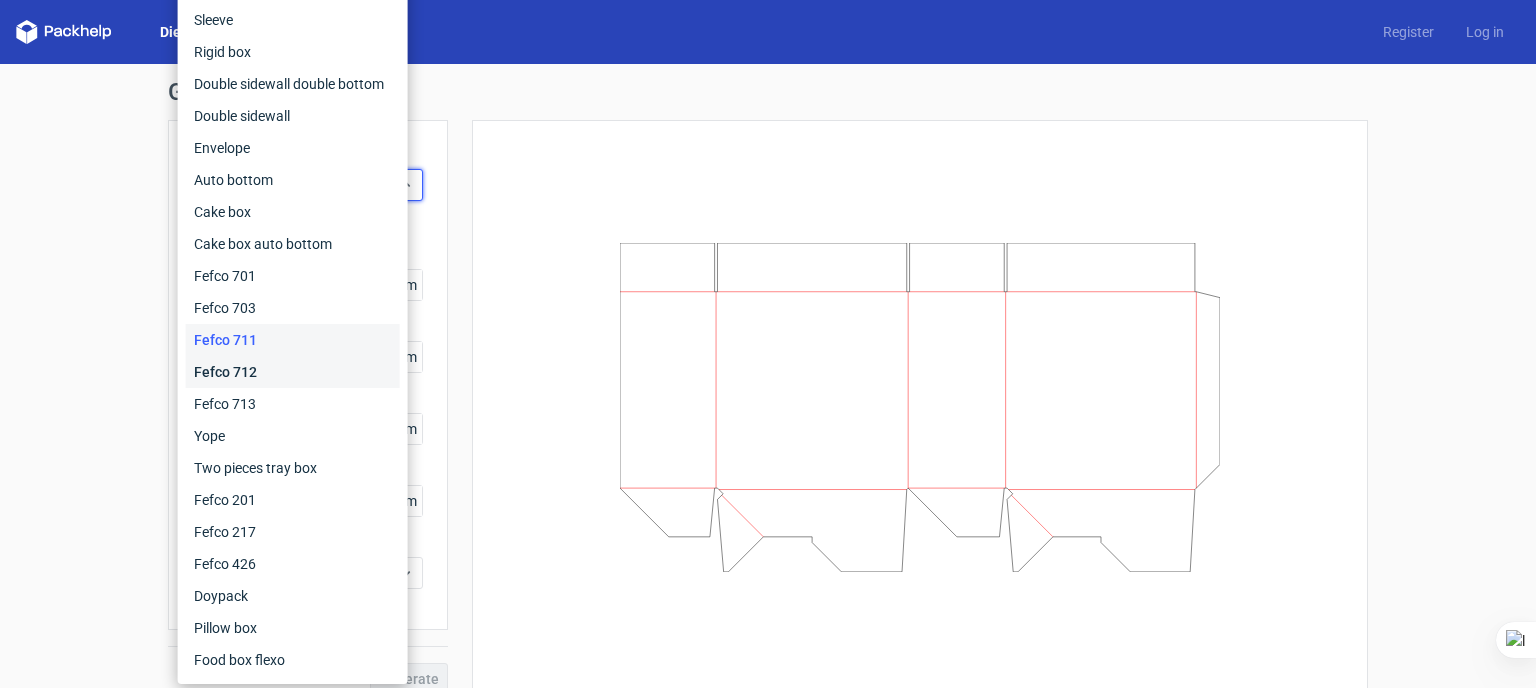 click on "Fefco 712" at bounding box center [293, 372] 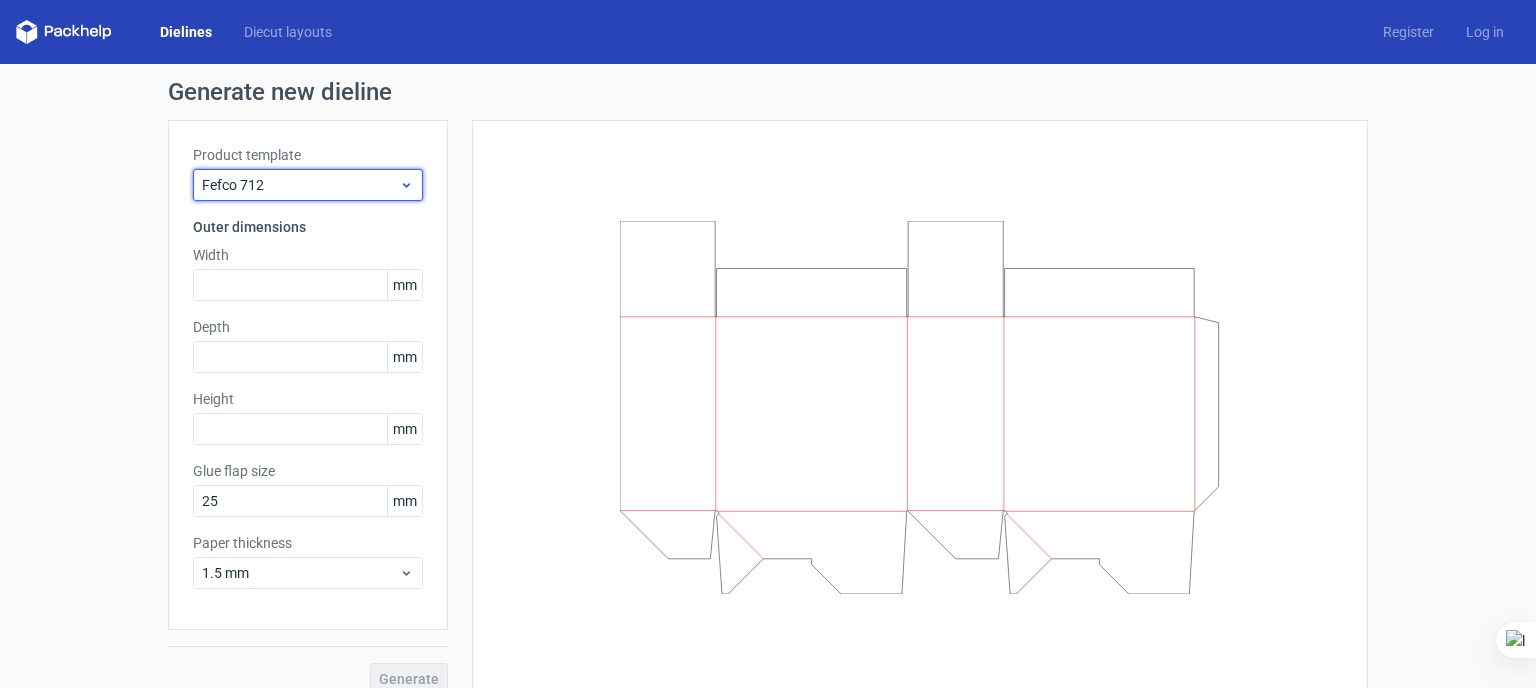 click on "Fefco 712" at bounding box center [300, 185] 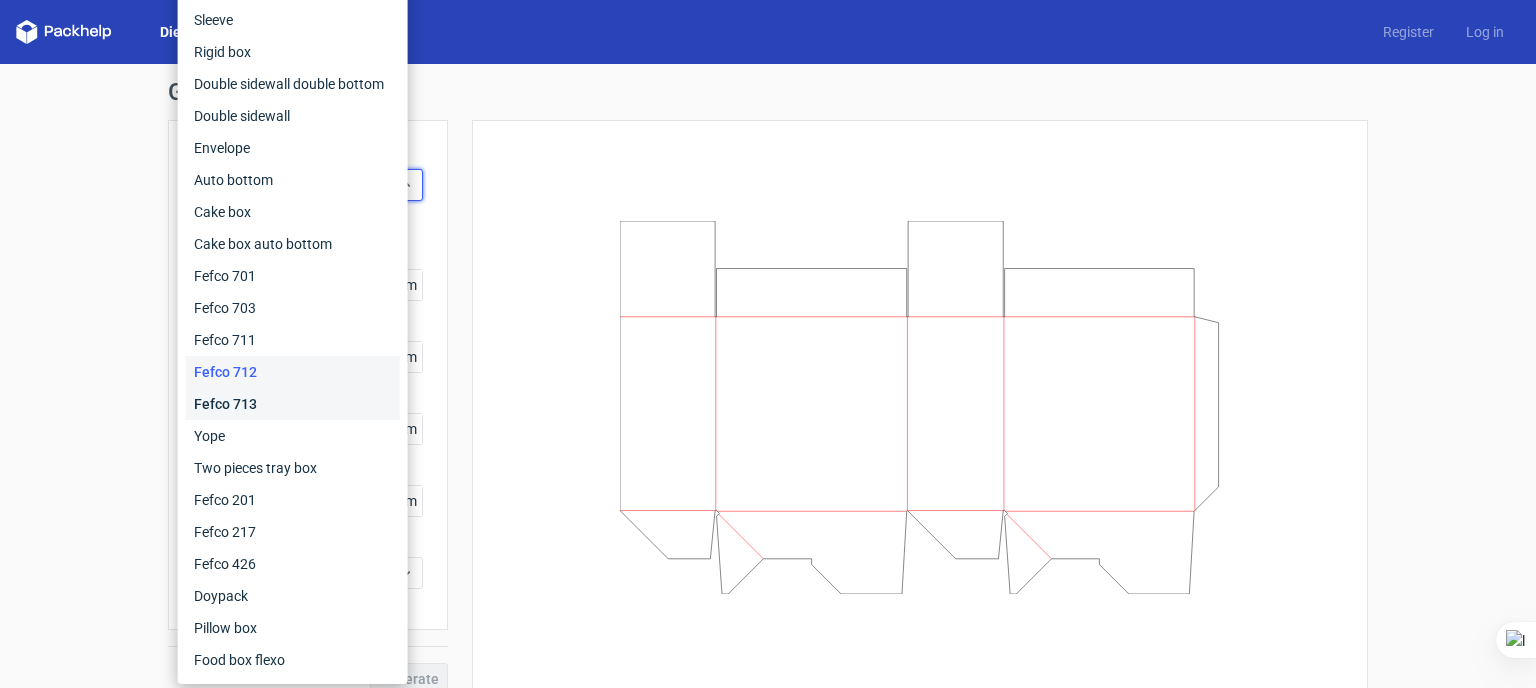 click on "Fefco 713" at bounding box center [293, 404] 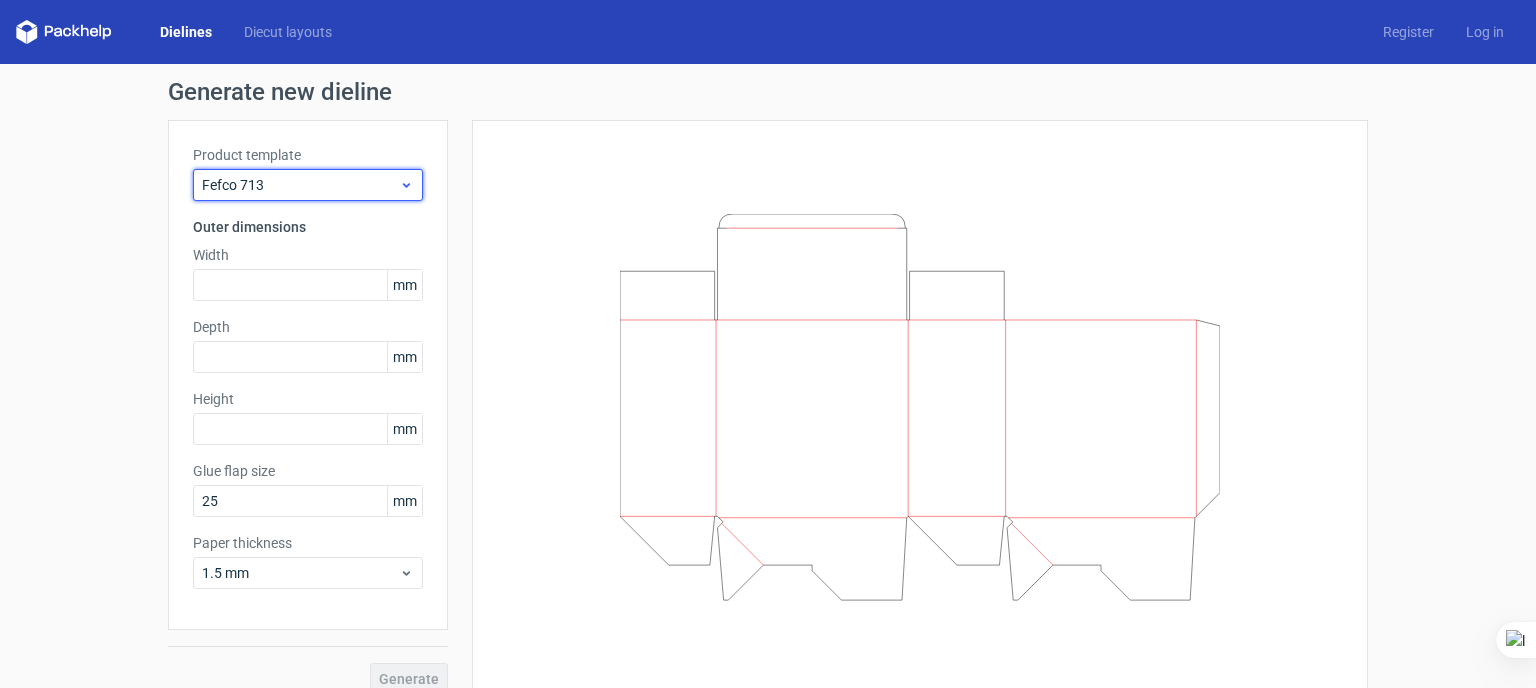 click on "Fefco 713" at bounding box center (308, 185) 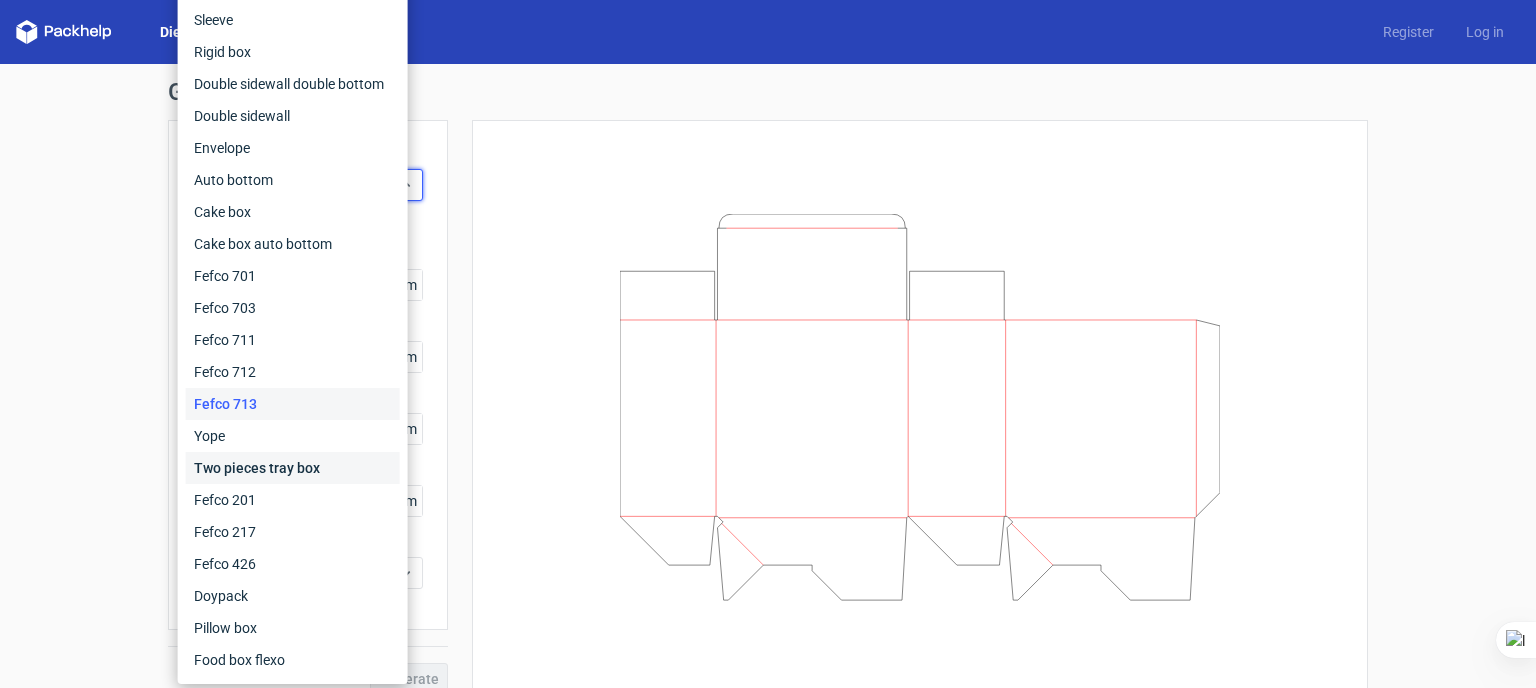 click on "Two pieces tray box" at bounding box center [293, 468] 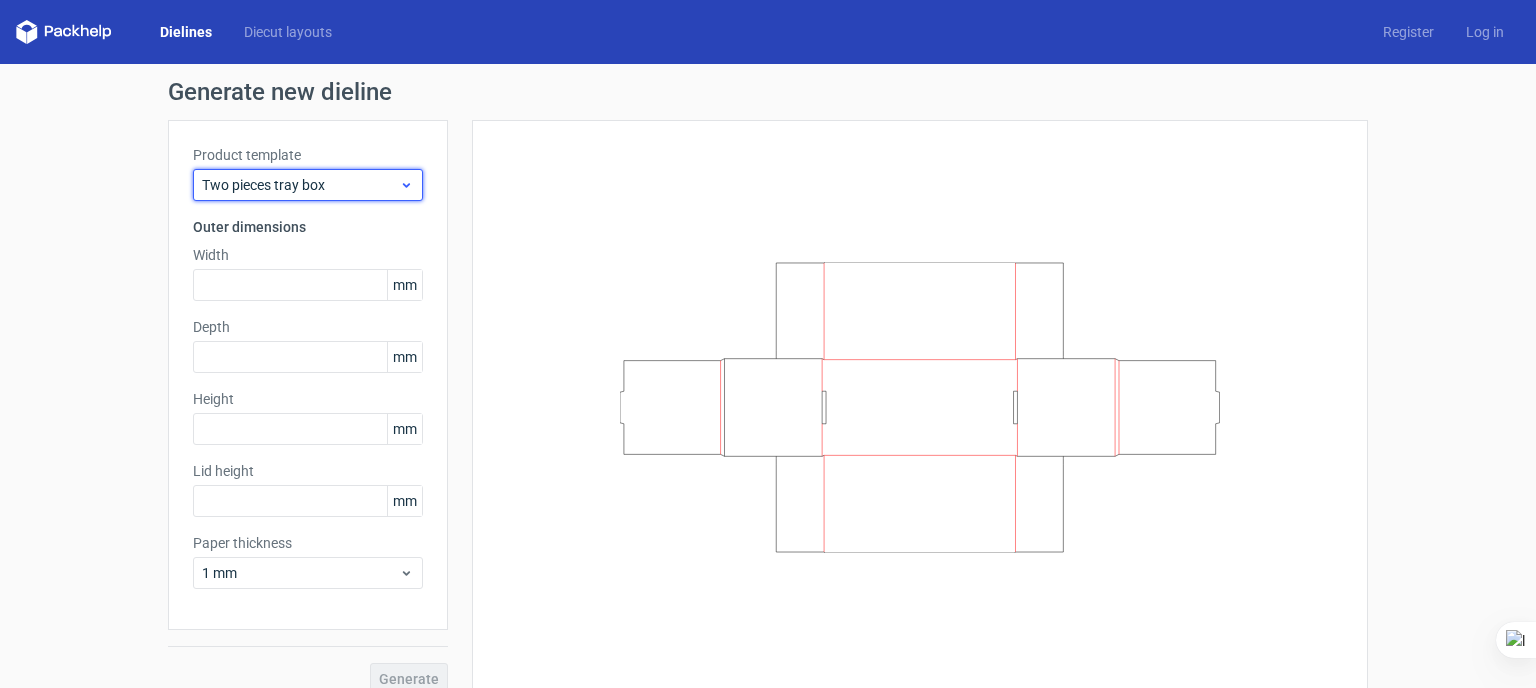 click on "Two pieces tray box" at bounding box center [300, 185] 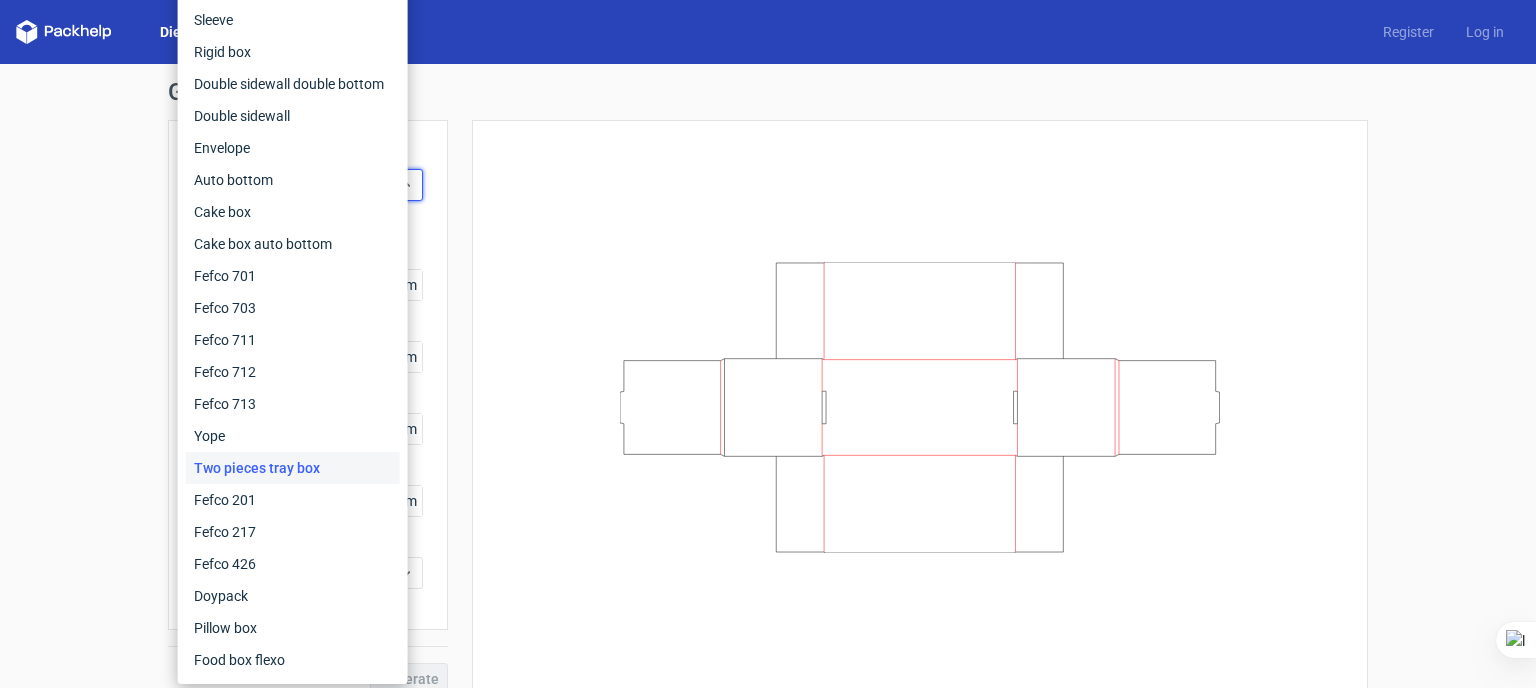 click at bounding box center (920, 407) 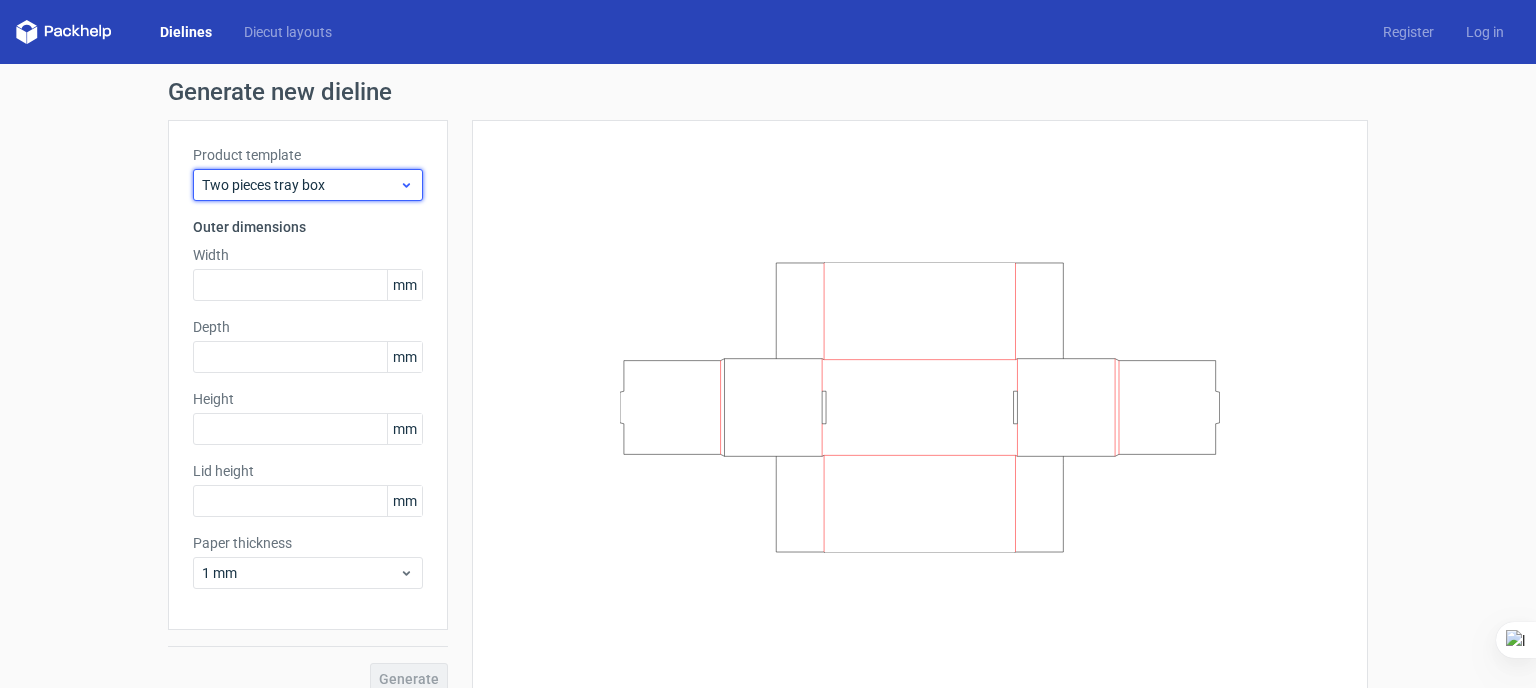 click on "Two pieces tray box" at bounding box center (300, 185) 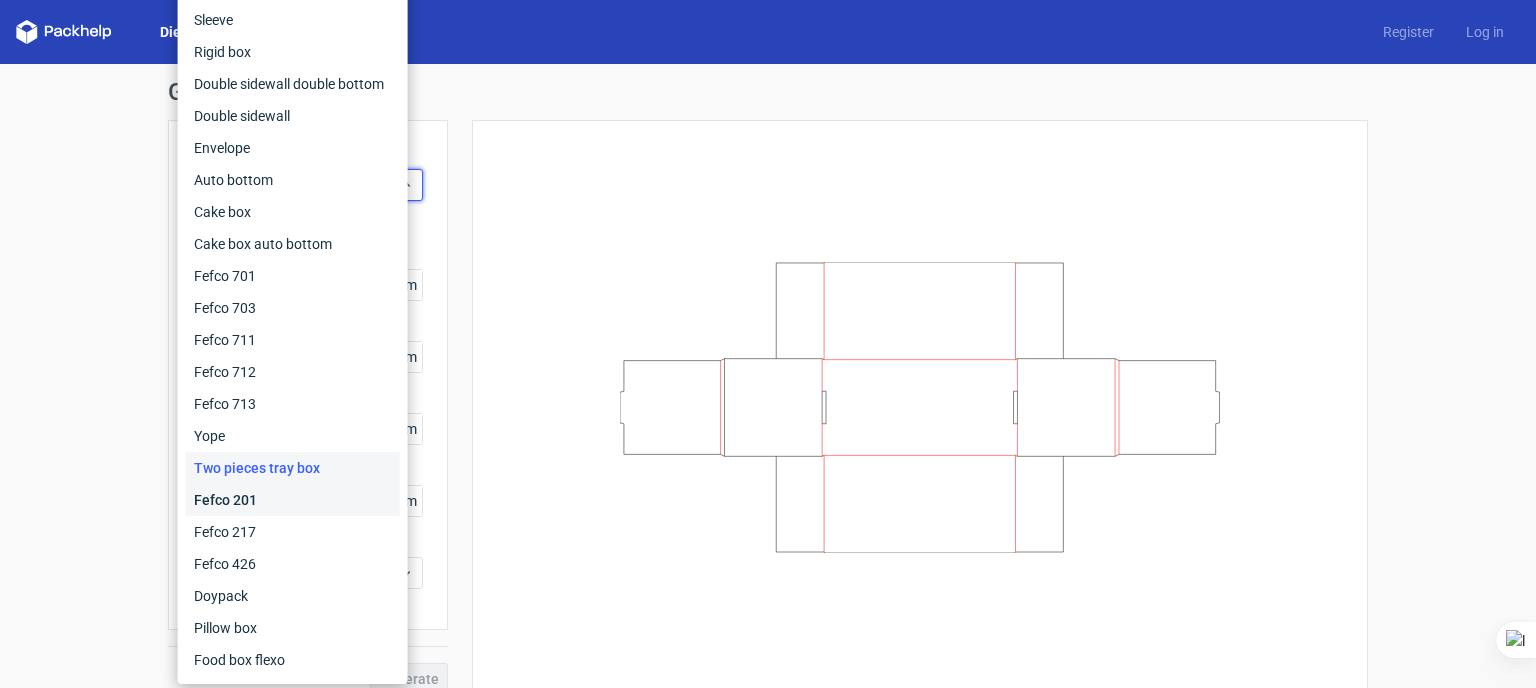 click on "Fefco 201" at bounding box center (293, 500) 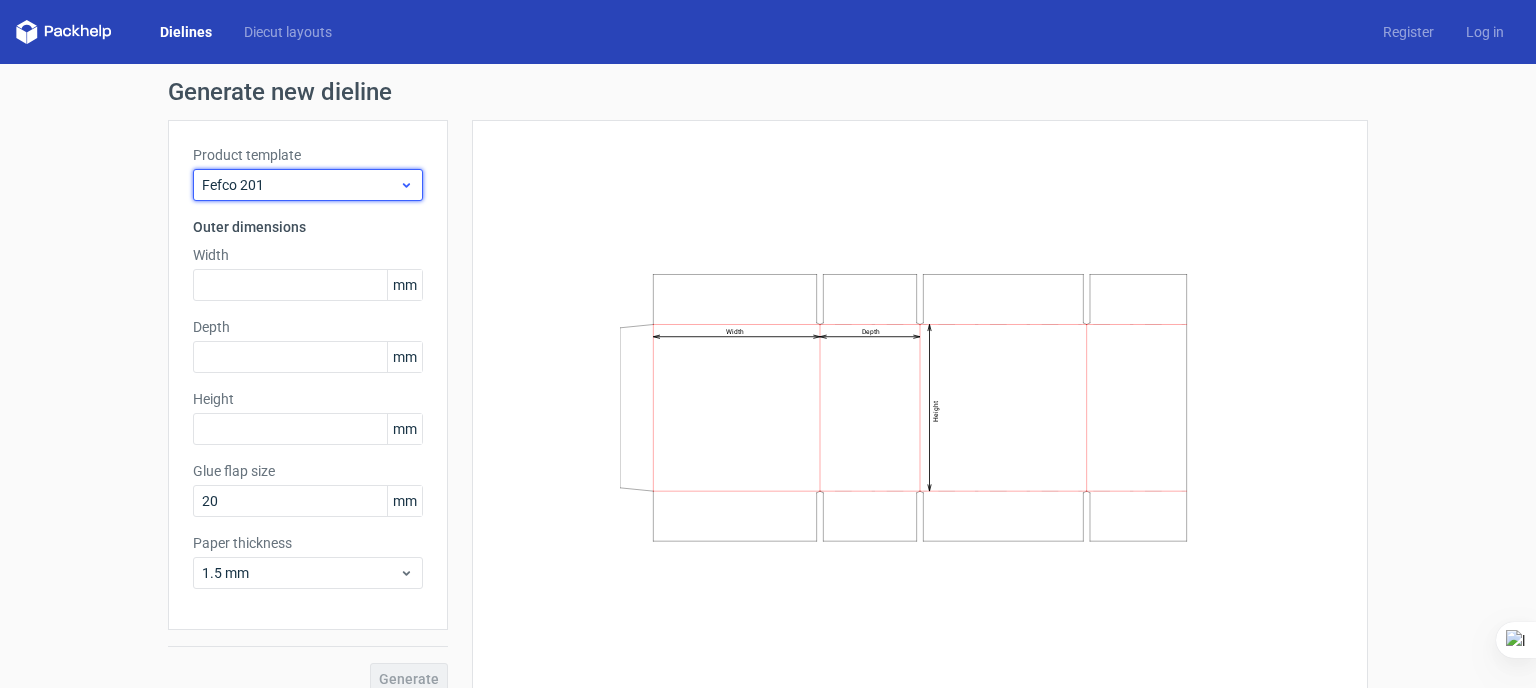 click on "Fefco 201" at bounding box center (308, 185) 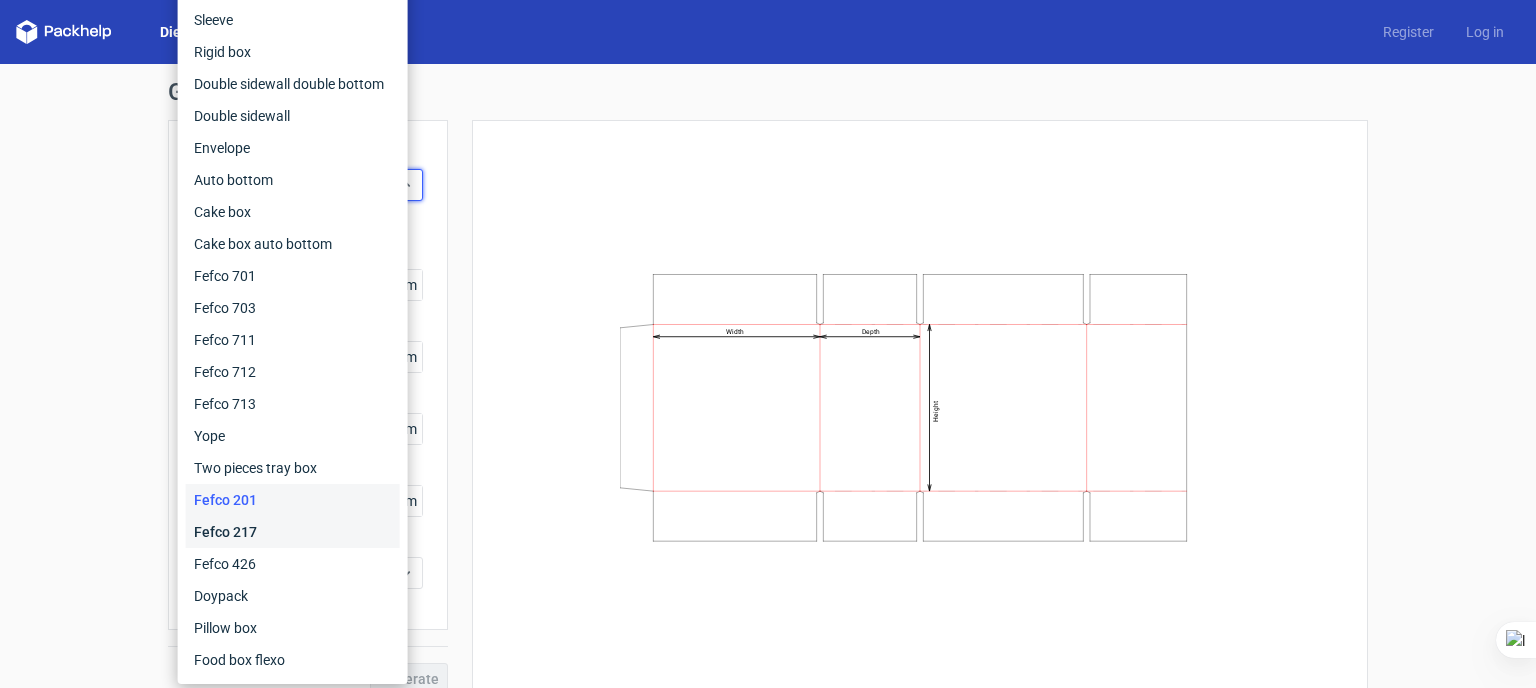click on "Fefco 217" at bounding box center (293, 532) 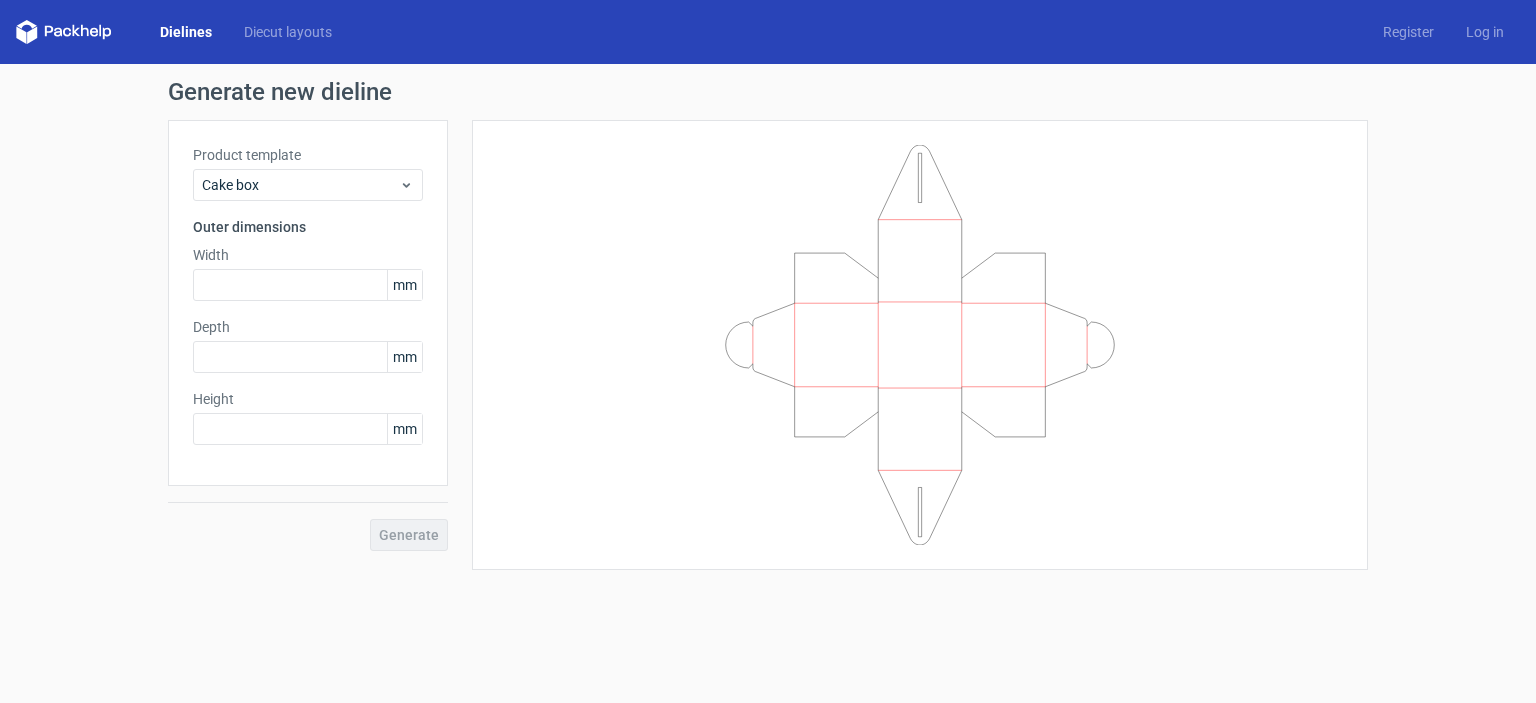 scroll, scrollTop: 0, scrollLeft: 0, axis: both 